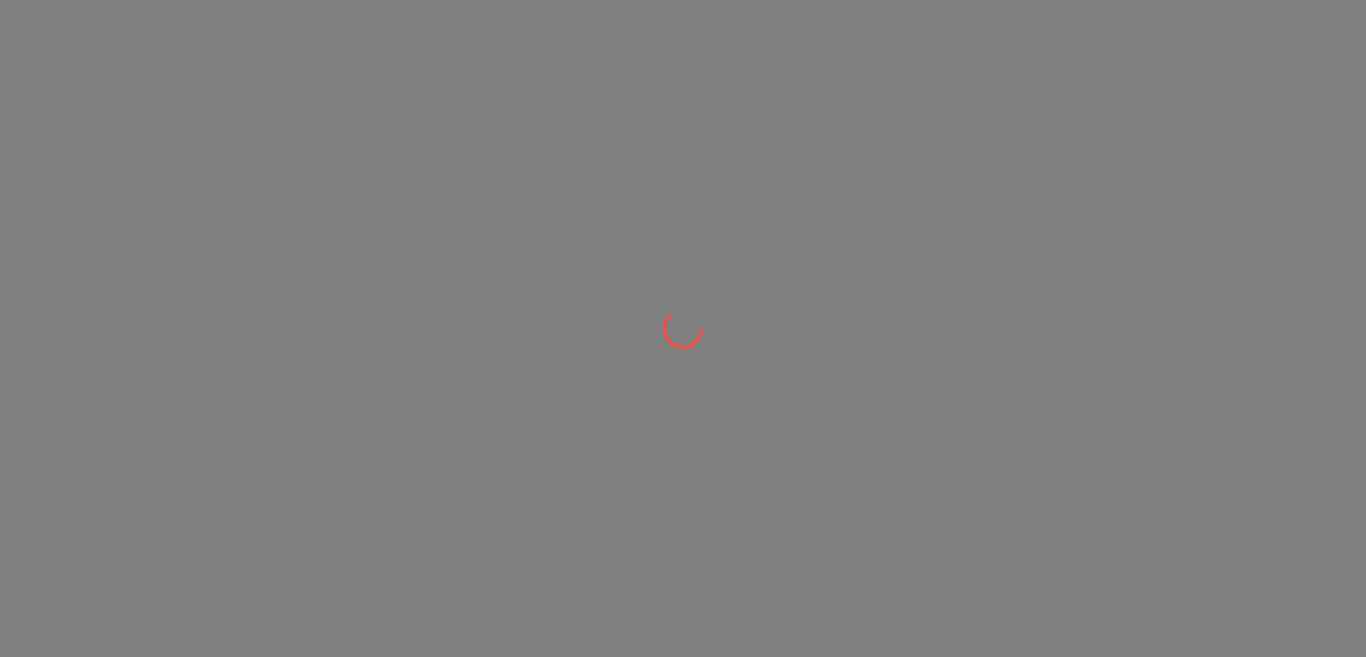scroll, scrollTop: 0, scrollLeft: 0, axis: both 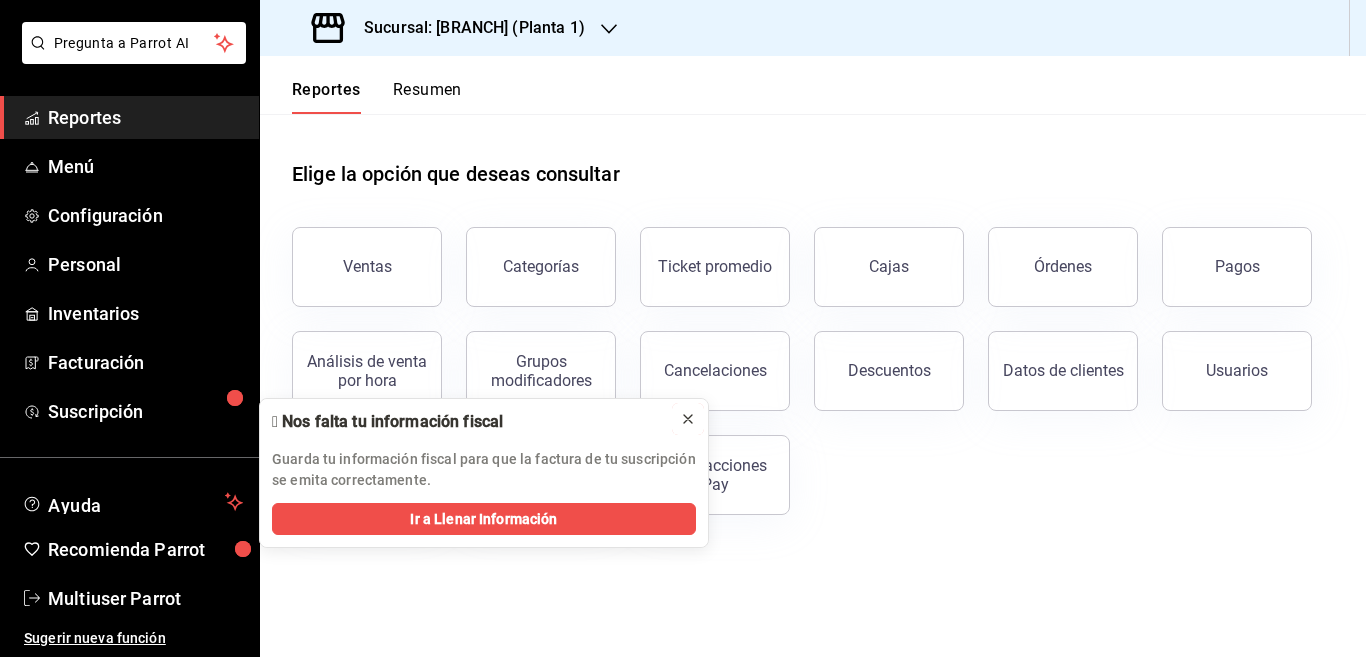 click 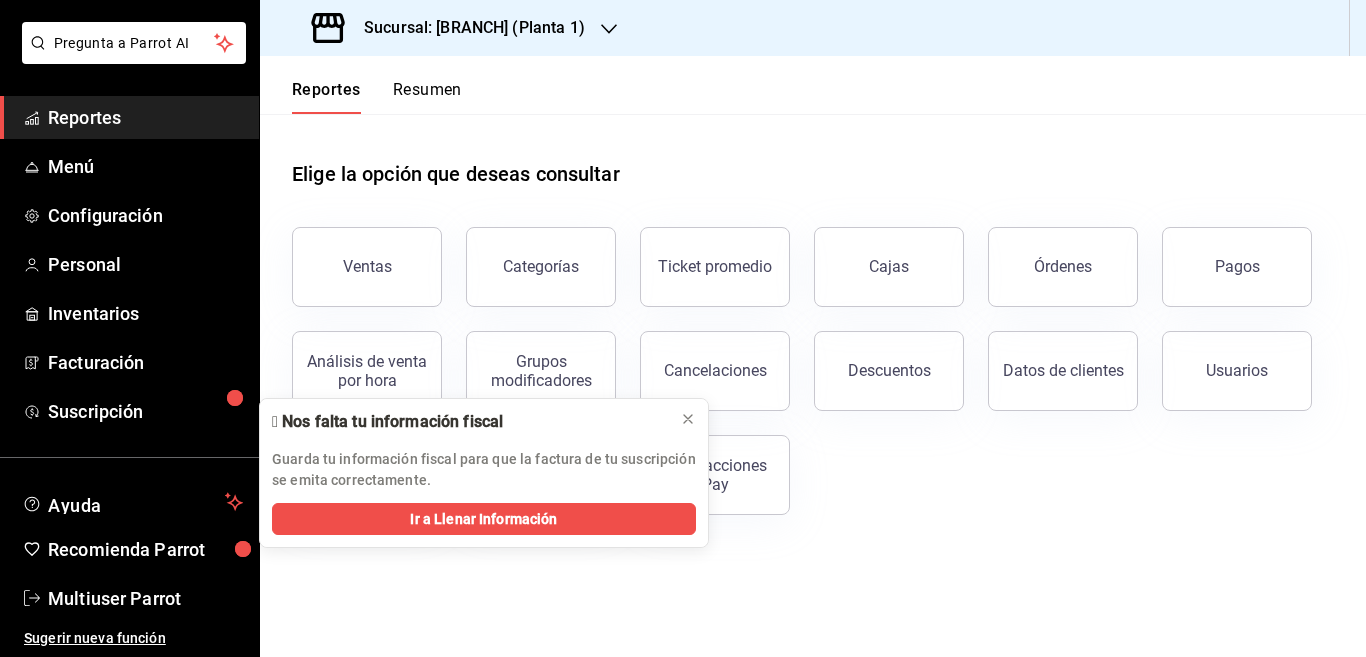 click on "Transacciones Pay" at bounding box center (703, 463) 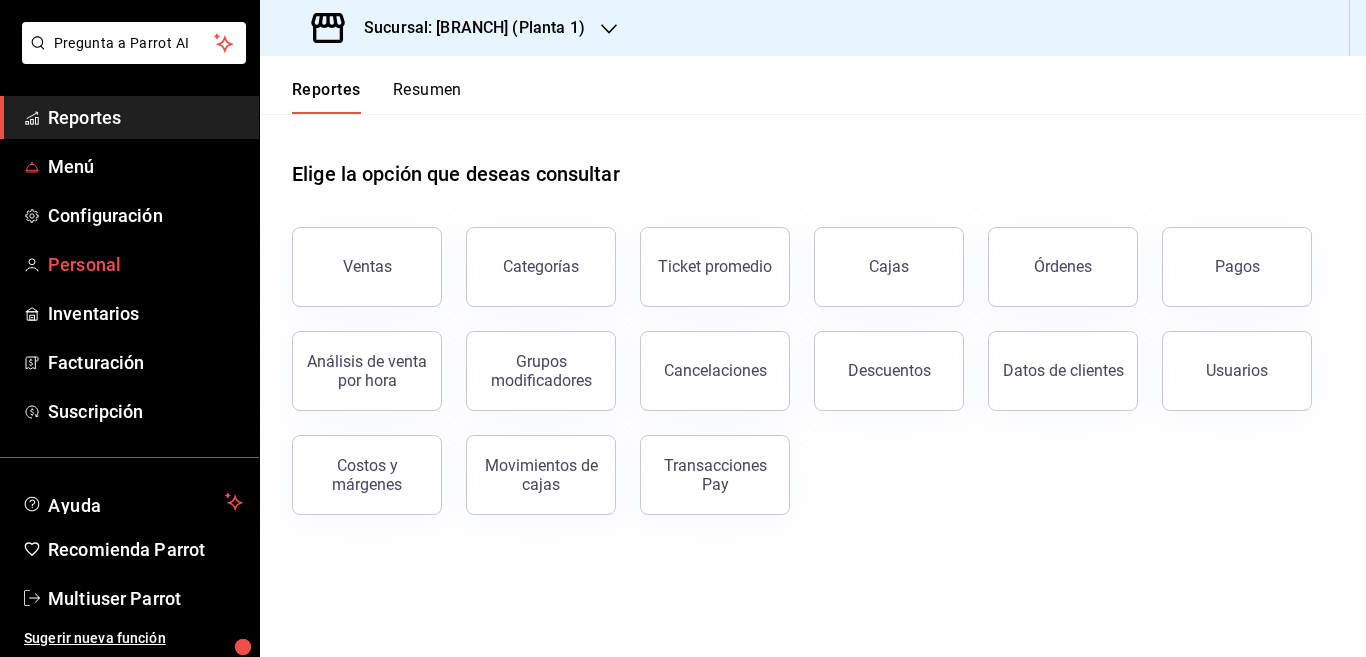 scroll, scrollTop: 0, scrollLeft: 0, axis: both 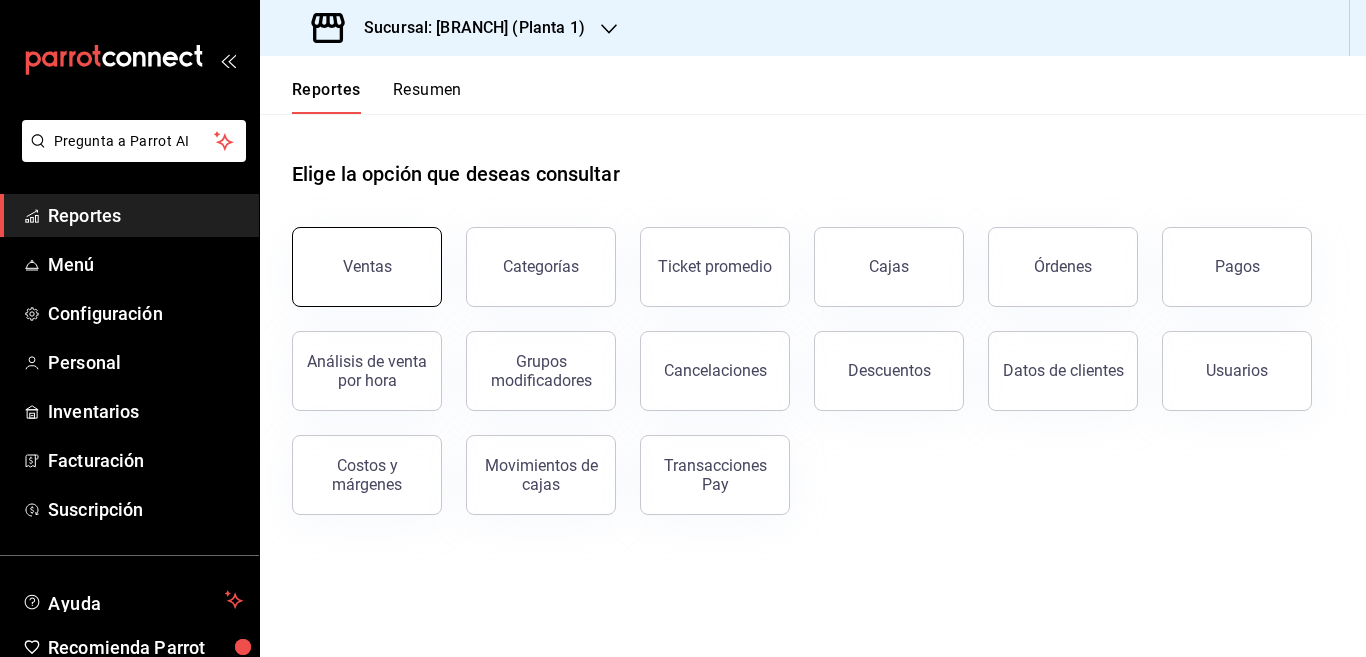 click on "Ventas" at bounding box center (367, 266) 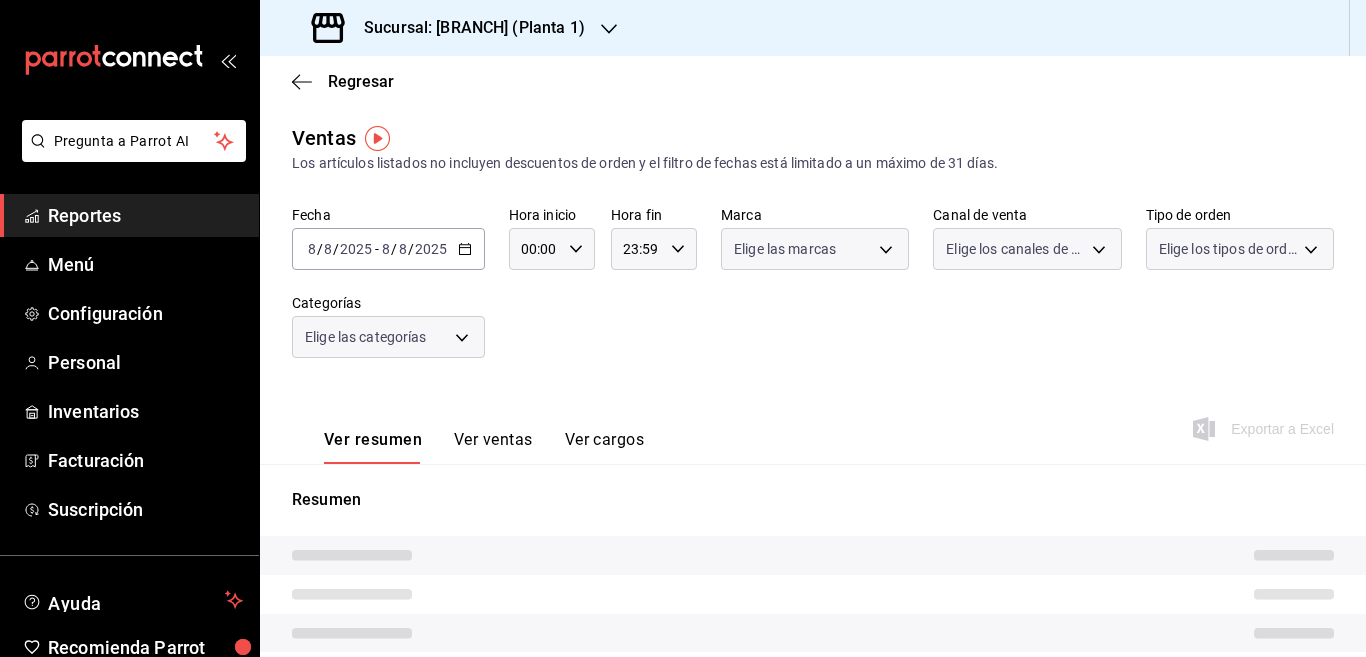 click 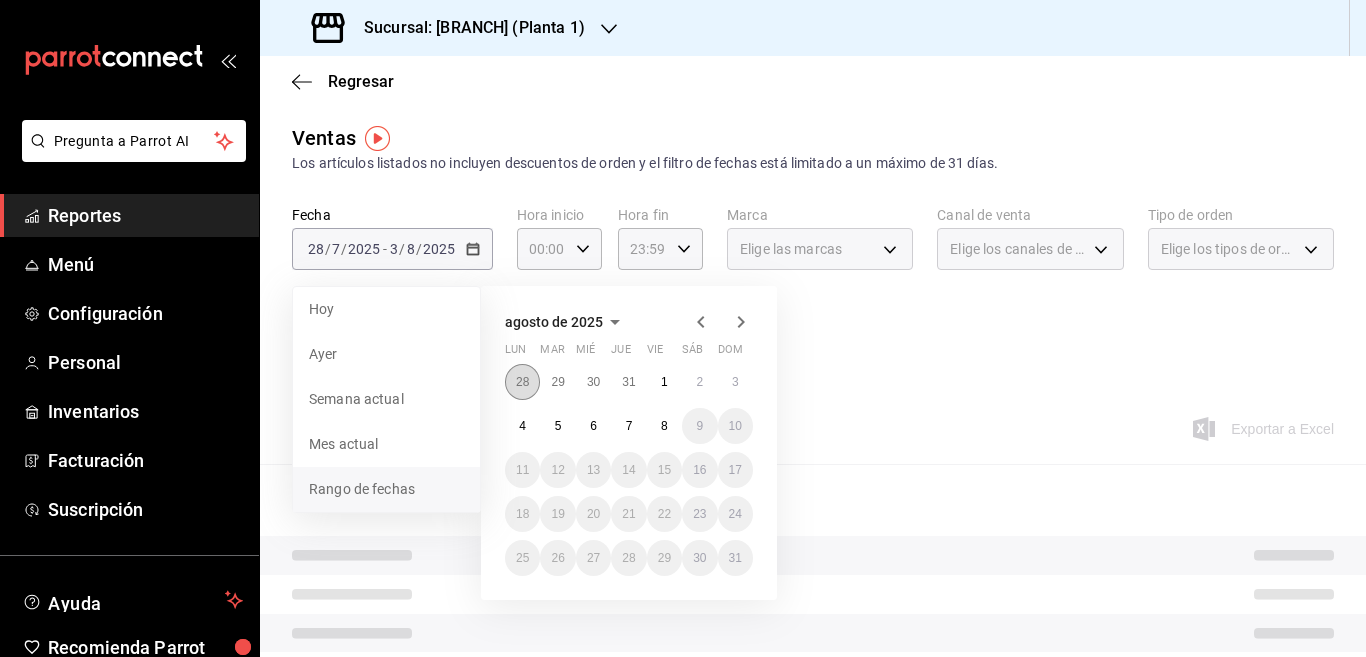 click on "28" at bounding box center (522, 382) 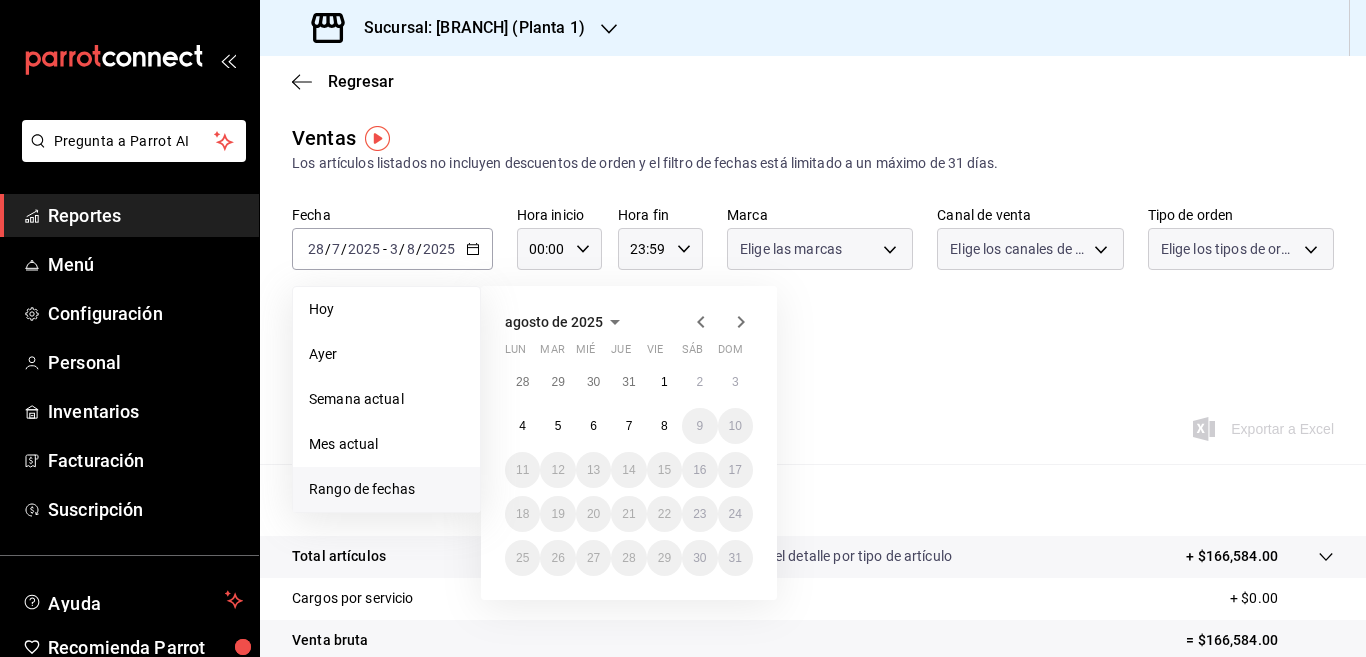 click on "31" at bounding box center [735, 558] 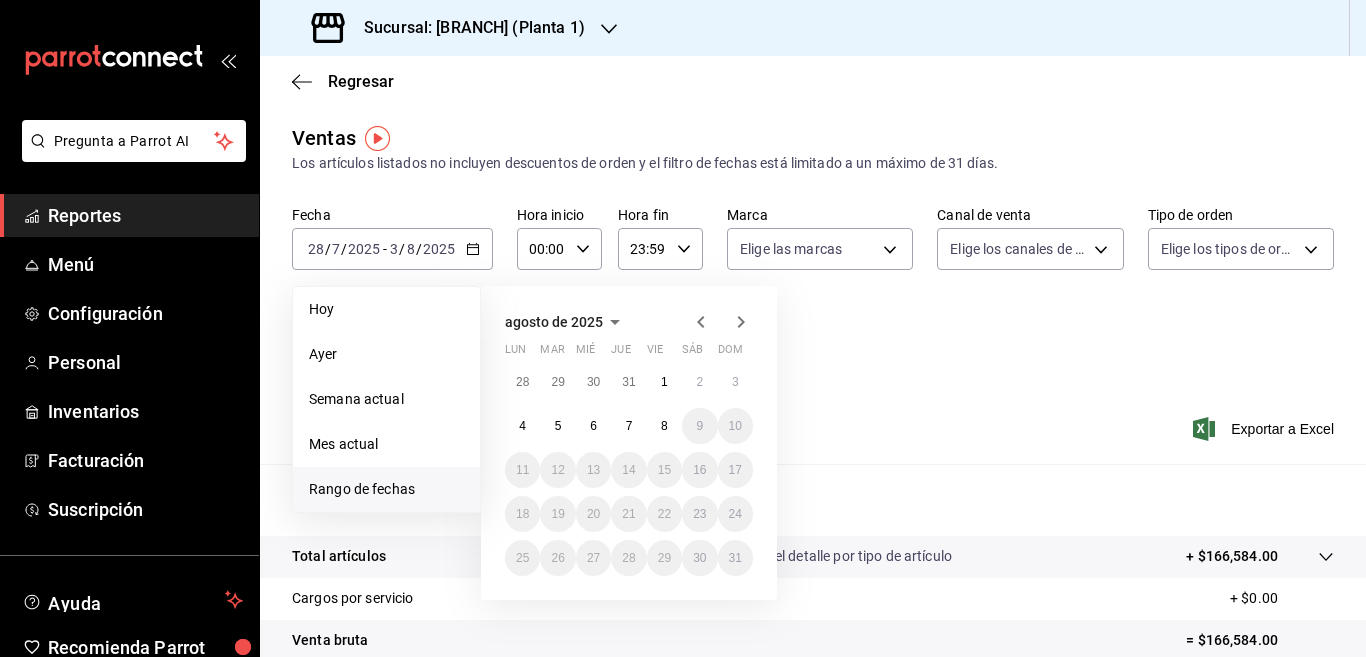 click on "Rango de fechas" at bounding box center [386, 489] 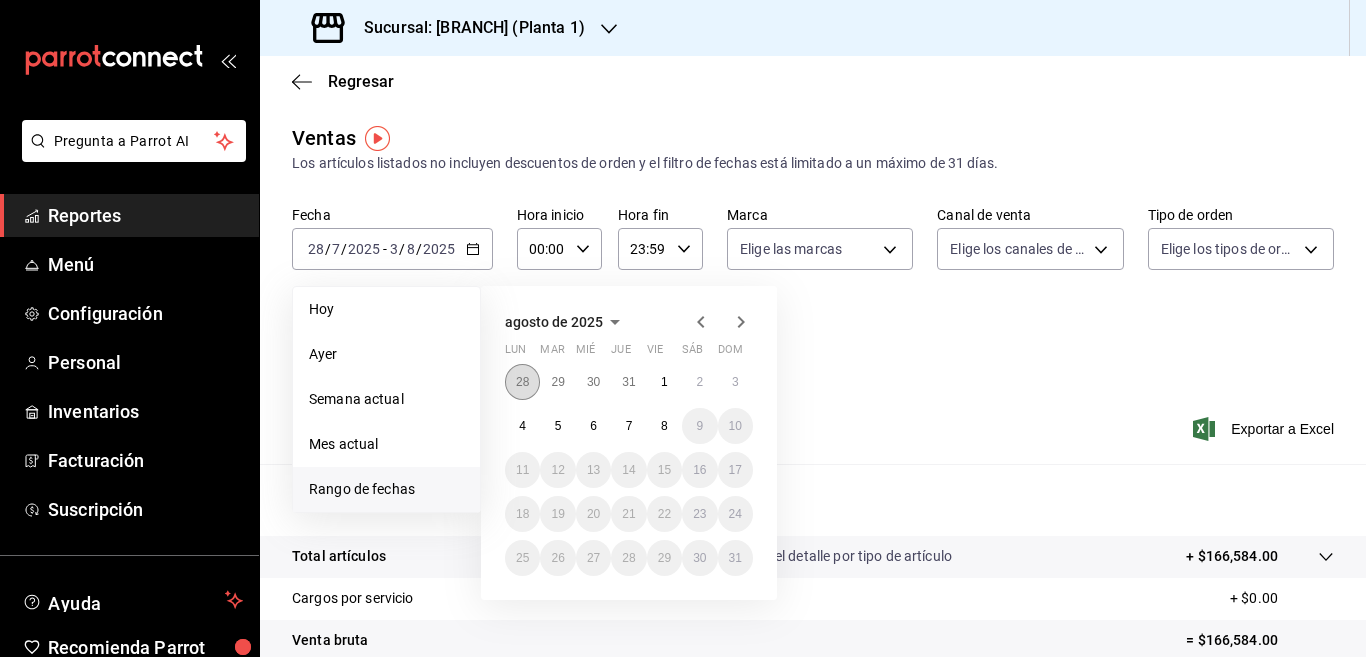 click on "28" at bounding box center [522, 382] 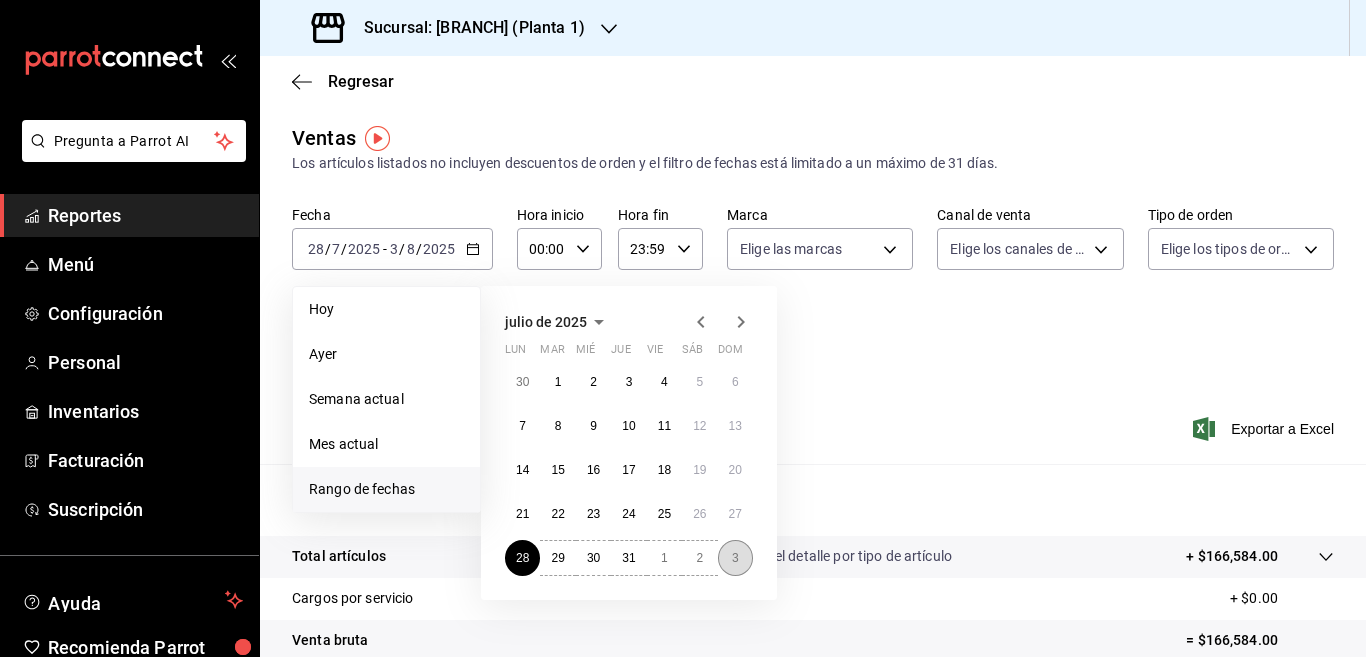 click on "3" at bounding box center (735, 558) 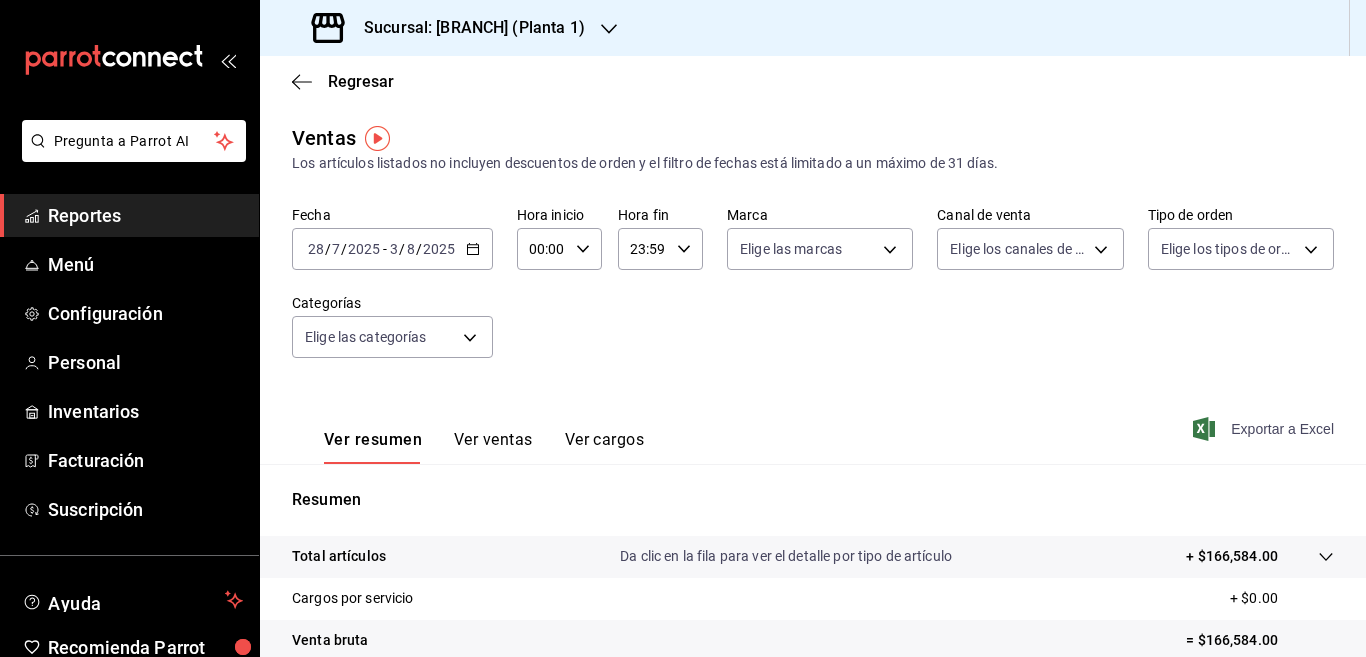 click on "Exportar a Excel" at bounding box center [1265, 429] 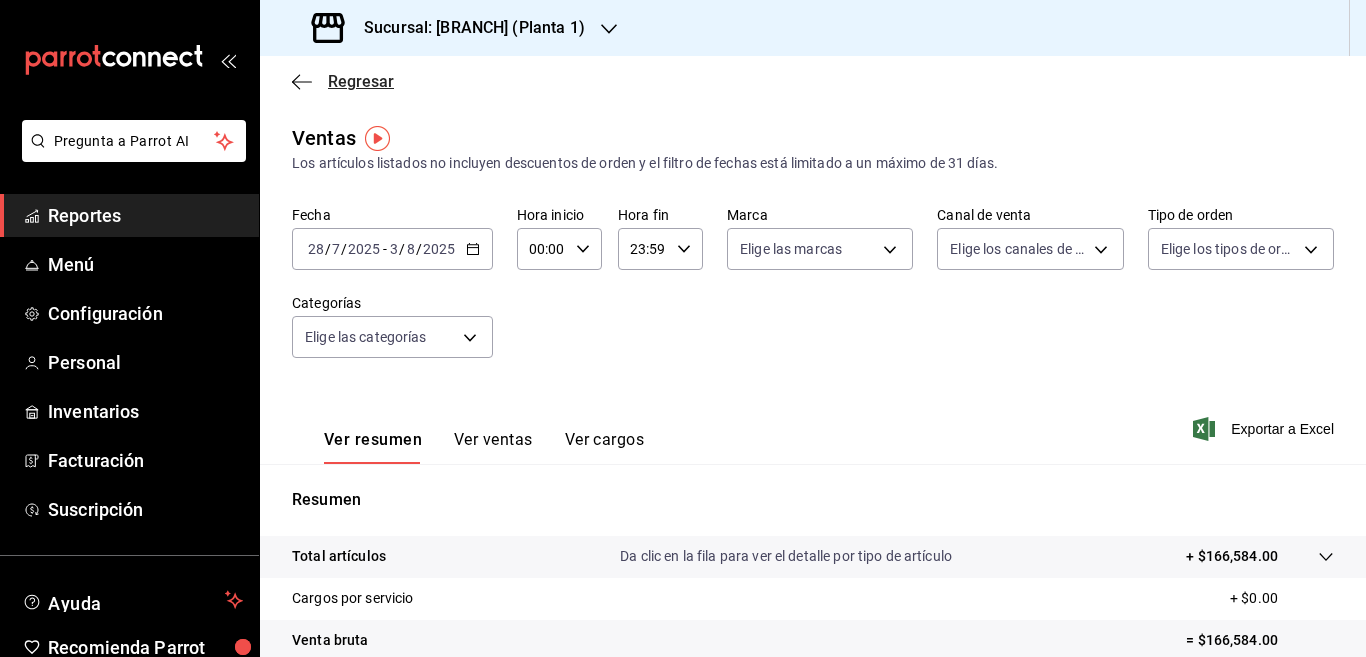 click on "Regresar" at bounding box center (361, 81) 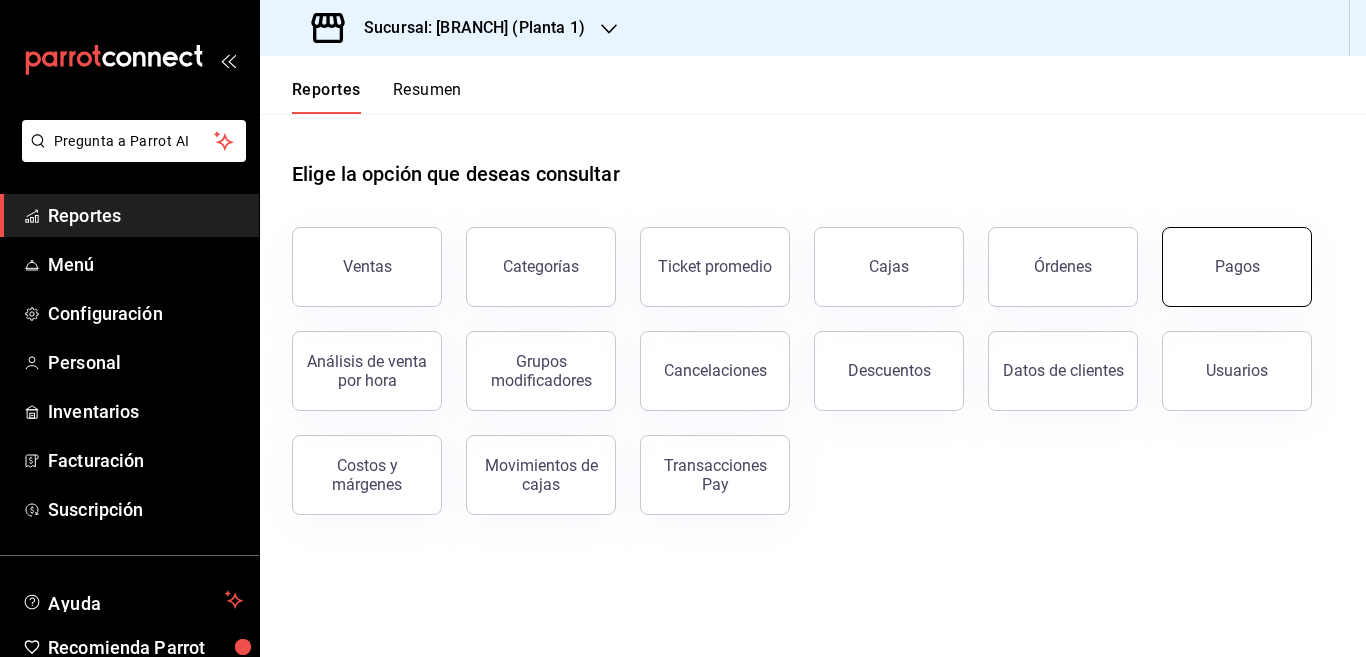 click on "Pagos" at bounding box center (1237, 266) 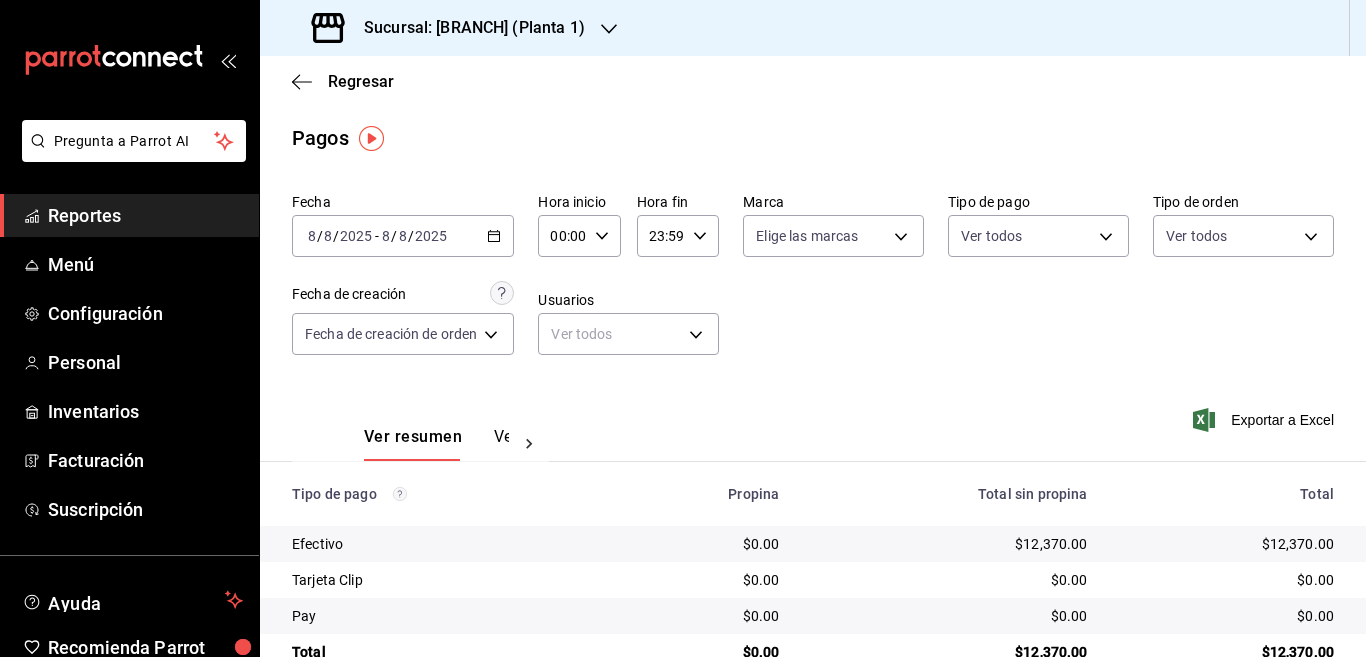 click on "Fecha [DATE] [DAY] / [DAY] / [YEAR] - [DATE] [DAY] / [DAY] / [YEAR] Hora inicio 00:00 Hora inicio Hora fin 23:59 Hora fin Marca Elige las marcas Tipo de pago Ver todos Tipo de orden Ver todos Fecha de creación   Fecha de creación de orden ORDER Usuarios Ver todos null" at bounding box center [813, 282] 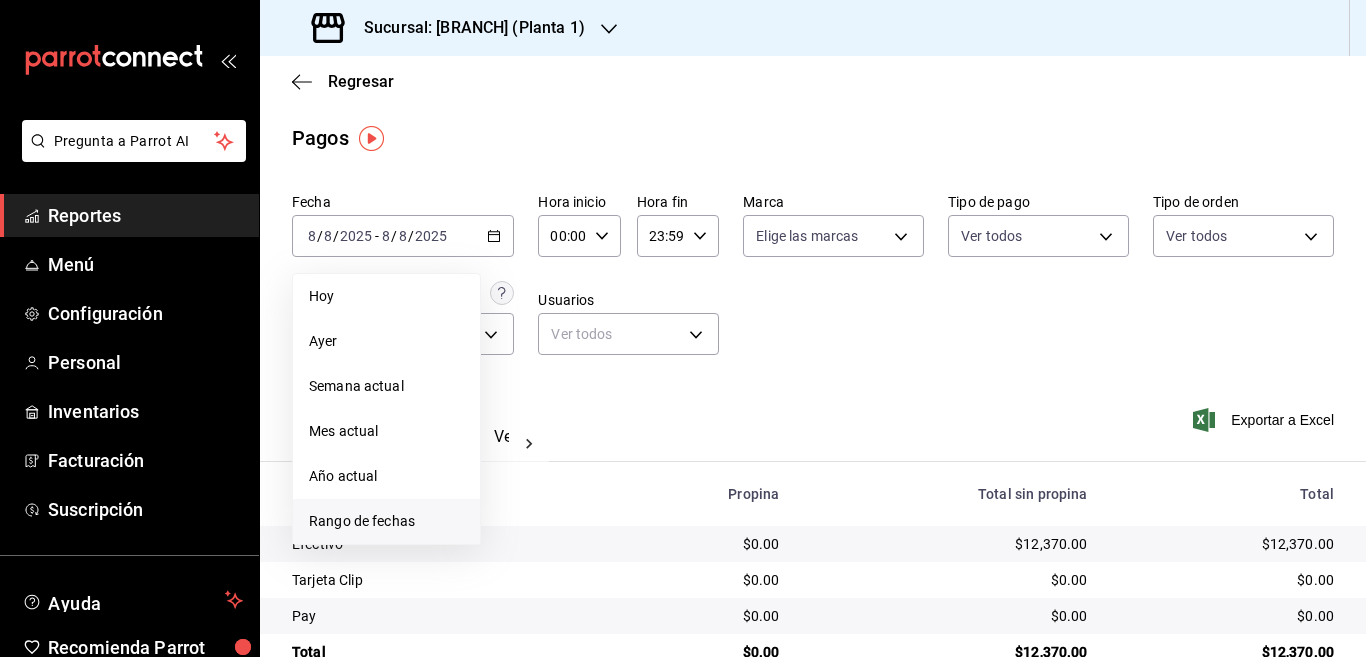 click on "Rango de fechas" at bounding box center (386, 521) 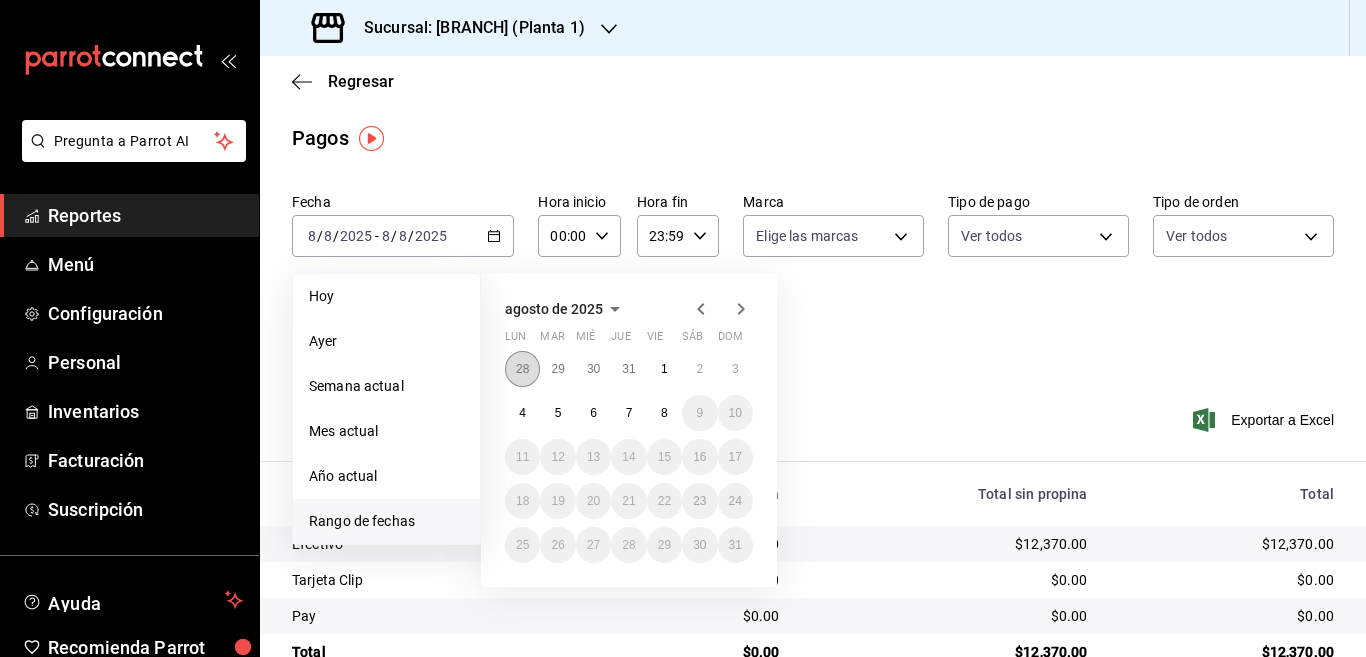 click on "28" at bounding box center [522, 369] 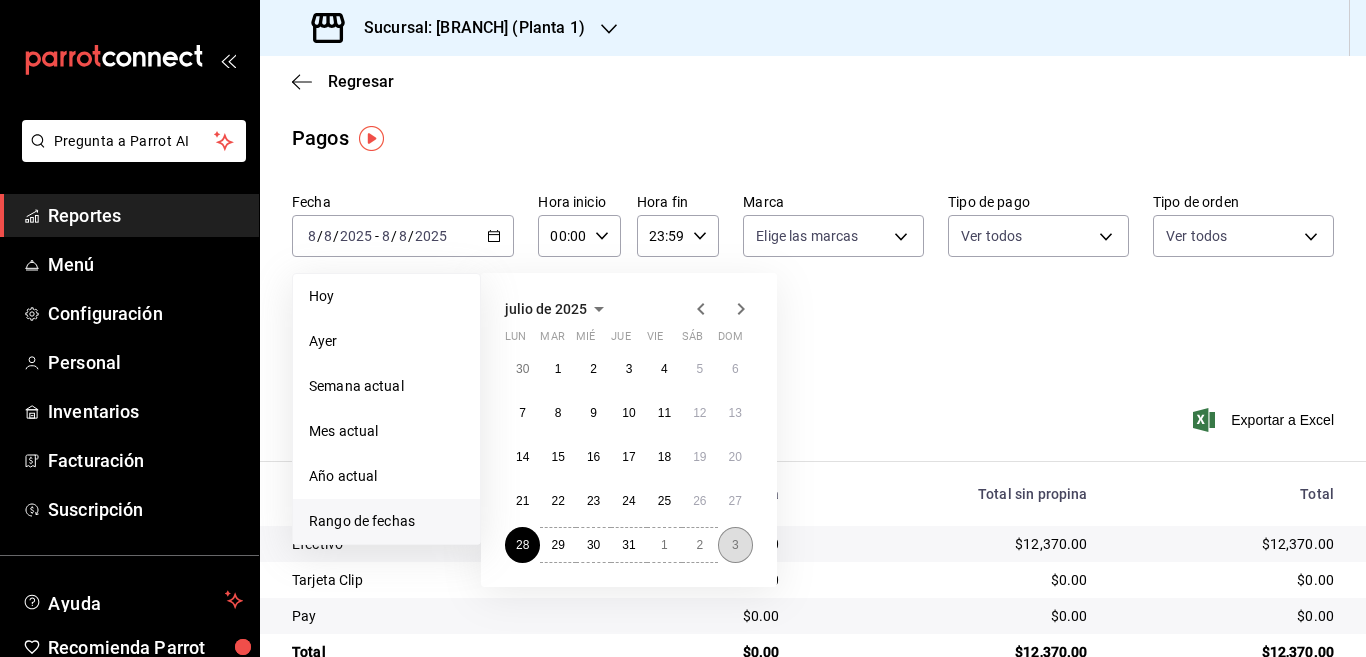 click on "3" at bounding box center [735, 545] 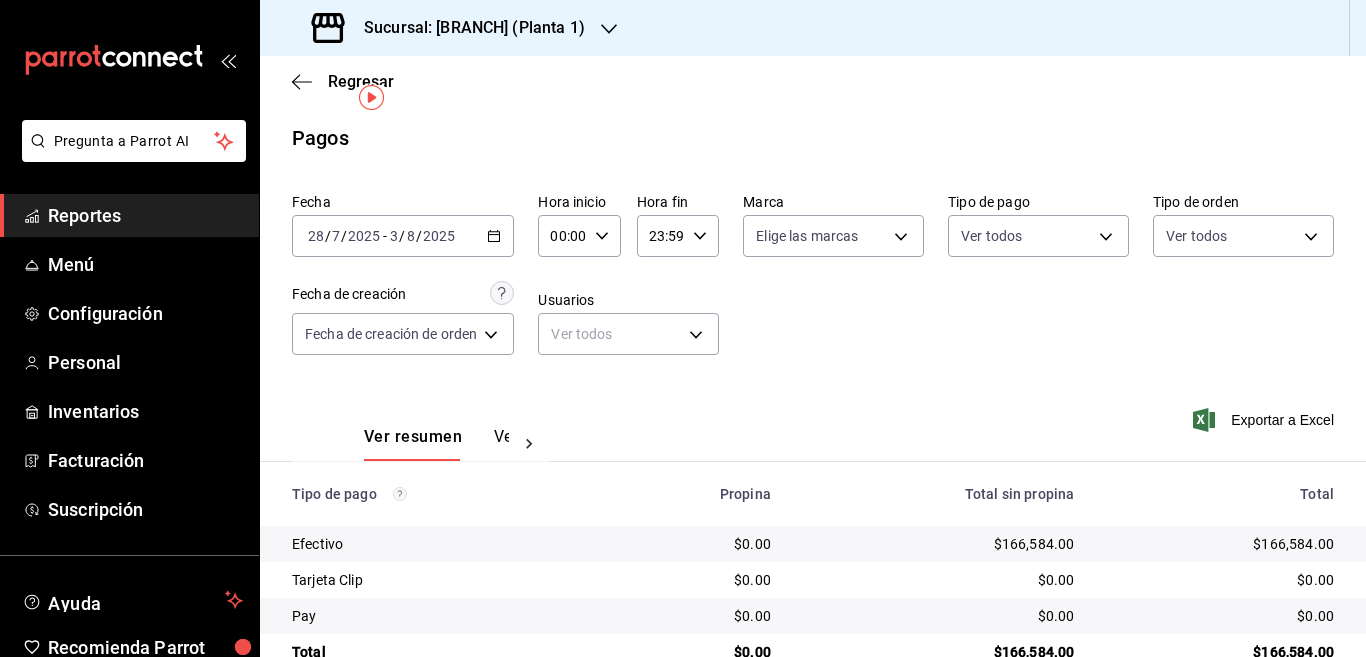 scroll, scrollTop: 46, scrollLeft: 0, axis: vertical 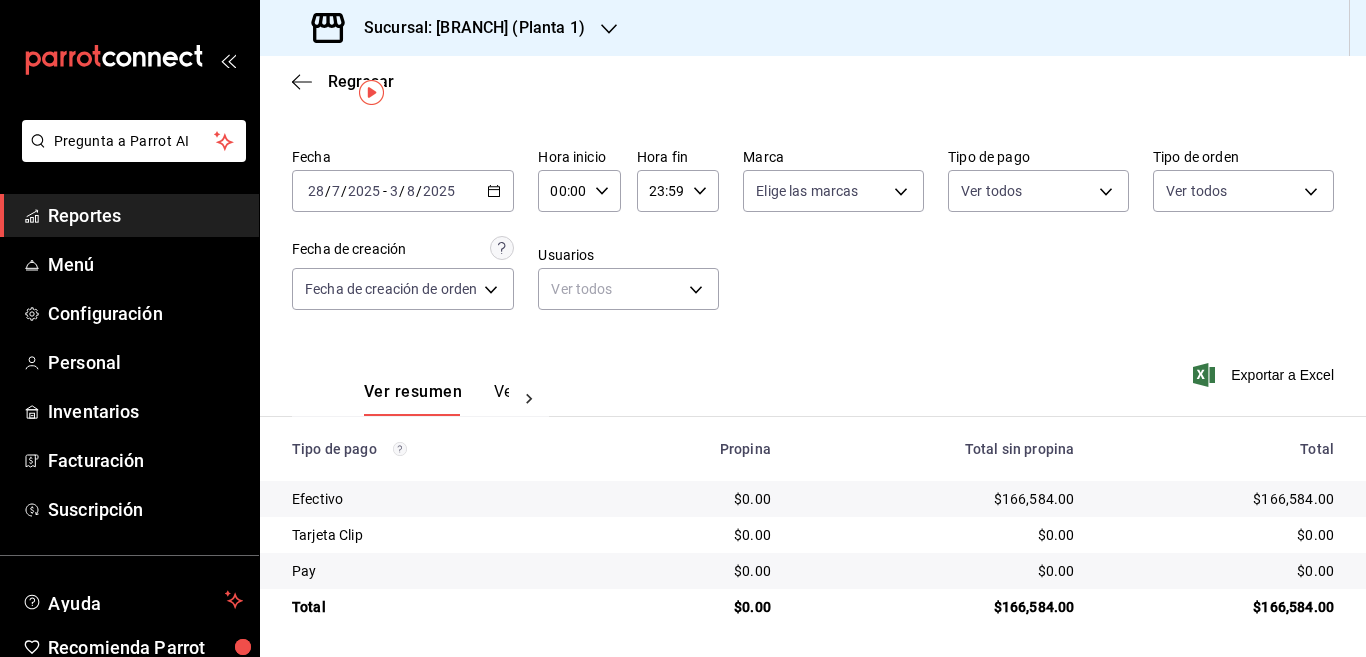 click 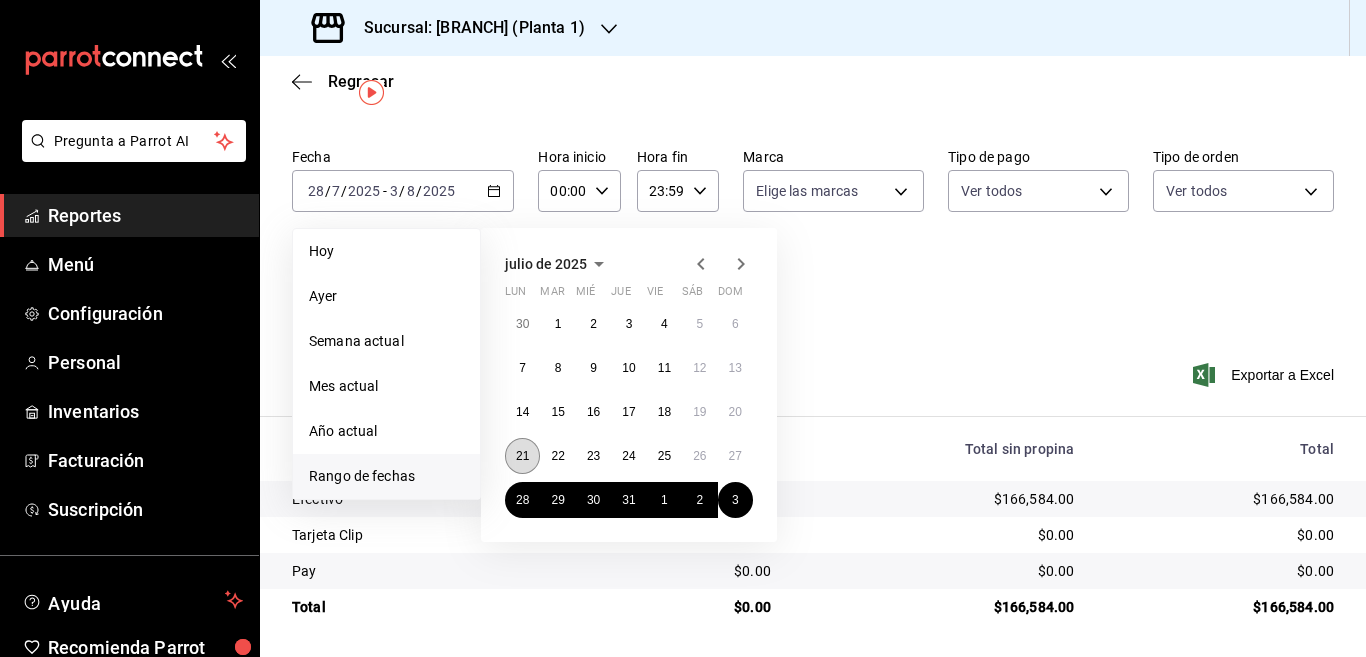 click on "21" at bounding box center [522, 456] 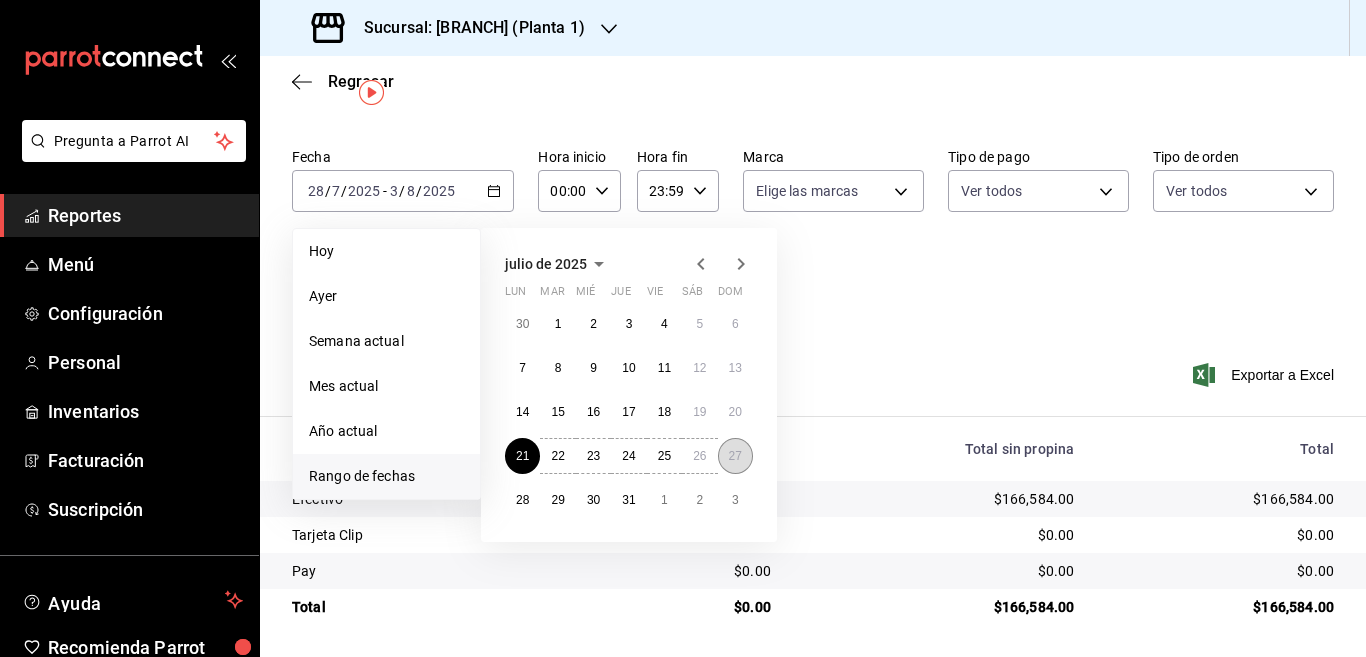 click on "27" at bounding box center [735, 456] 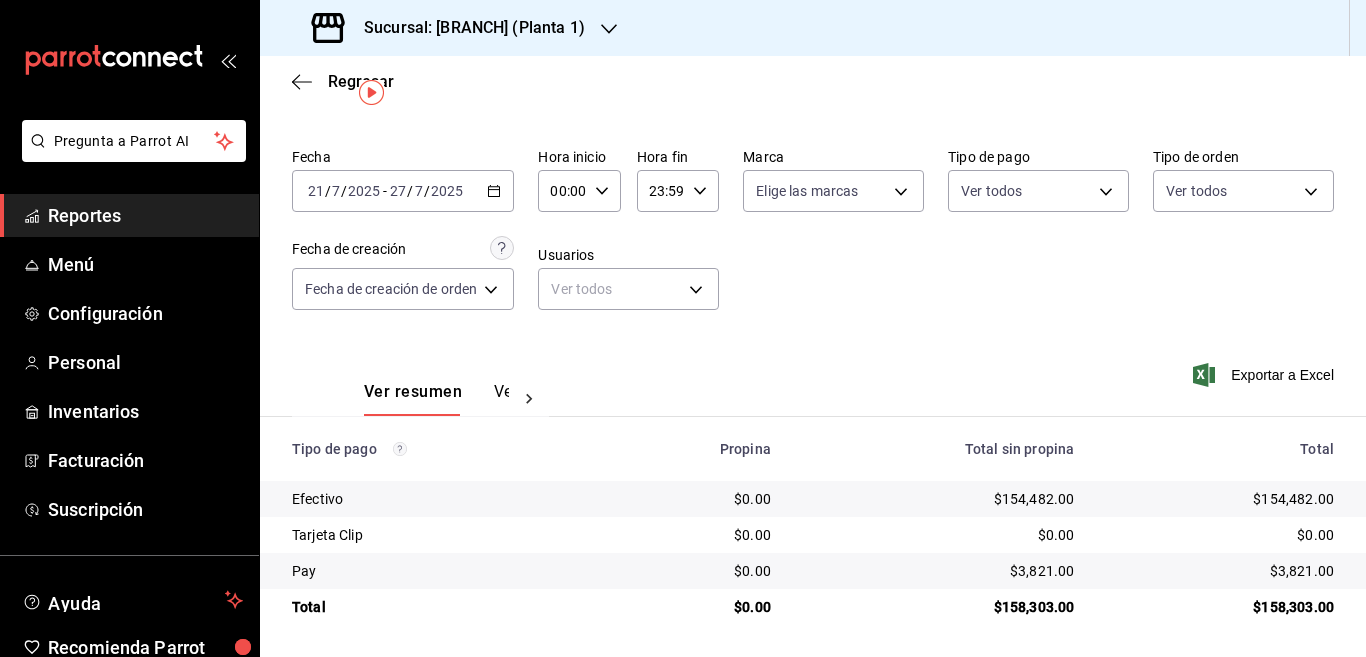 click on "Regresar" at bounding box center (813, 81) 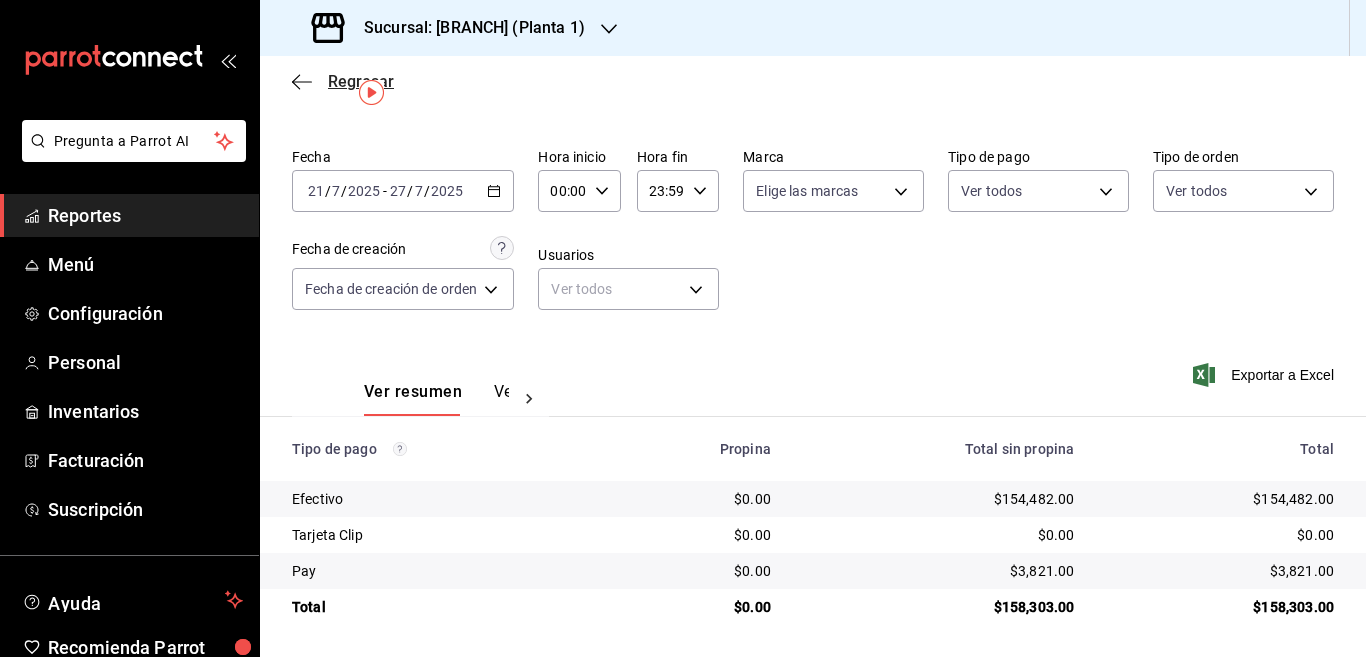 click on "Regresar" at bounding box center (361, 81) 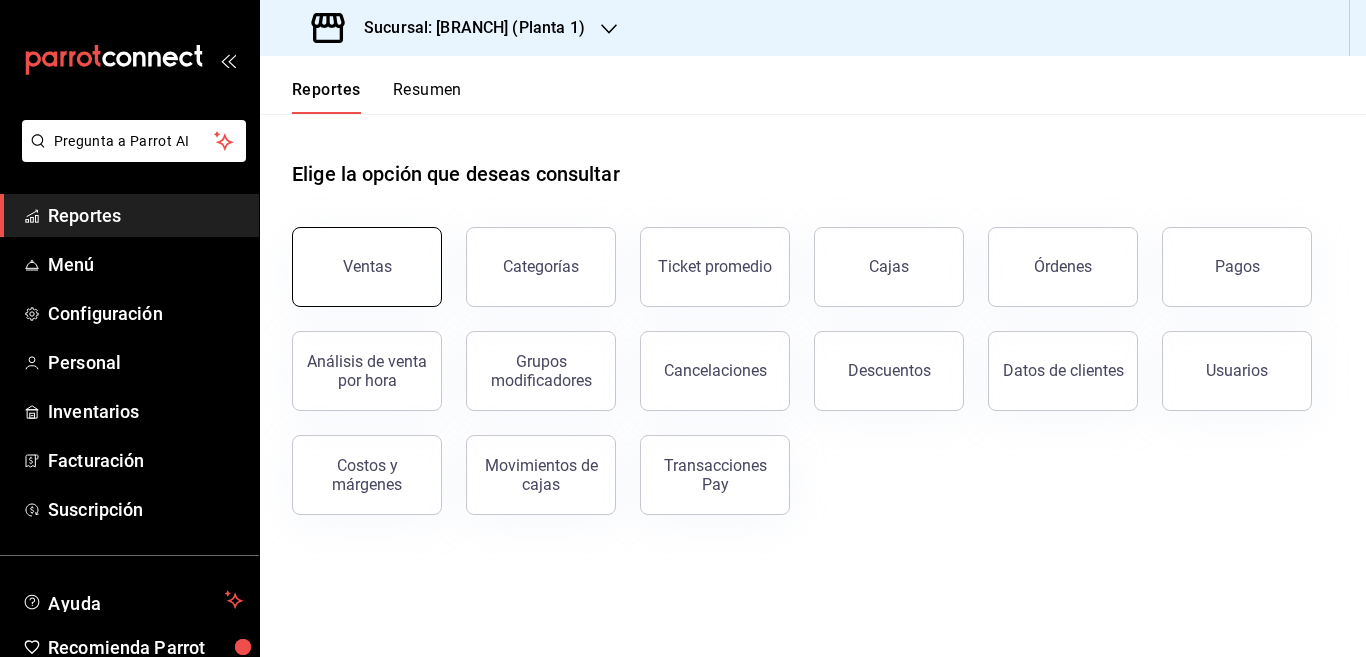 click on "Ventas" at bounding box center [367, 266] 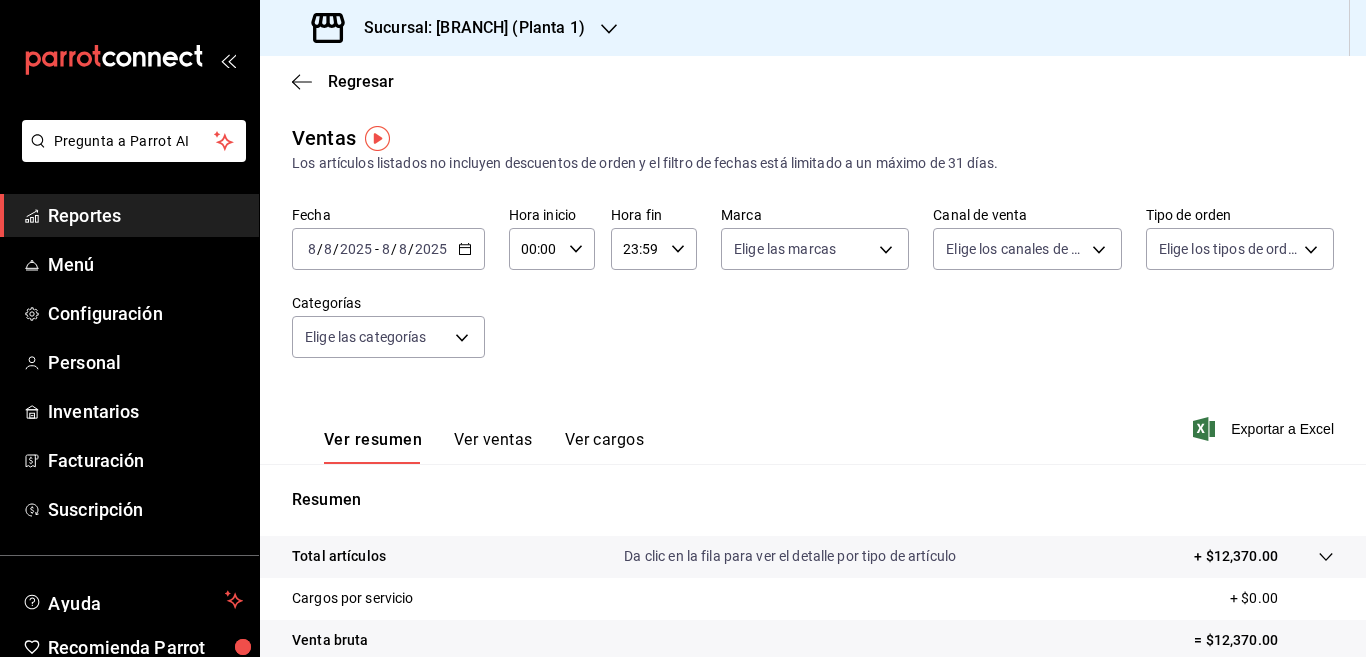 click 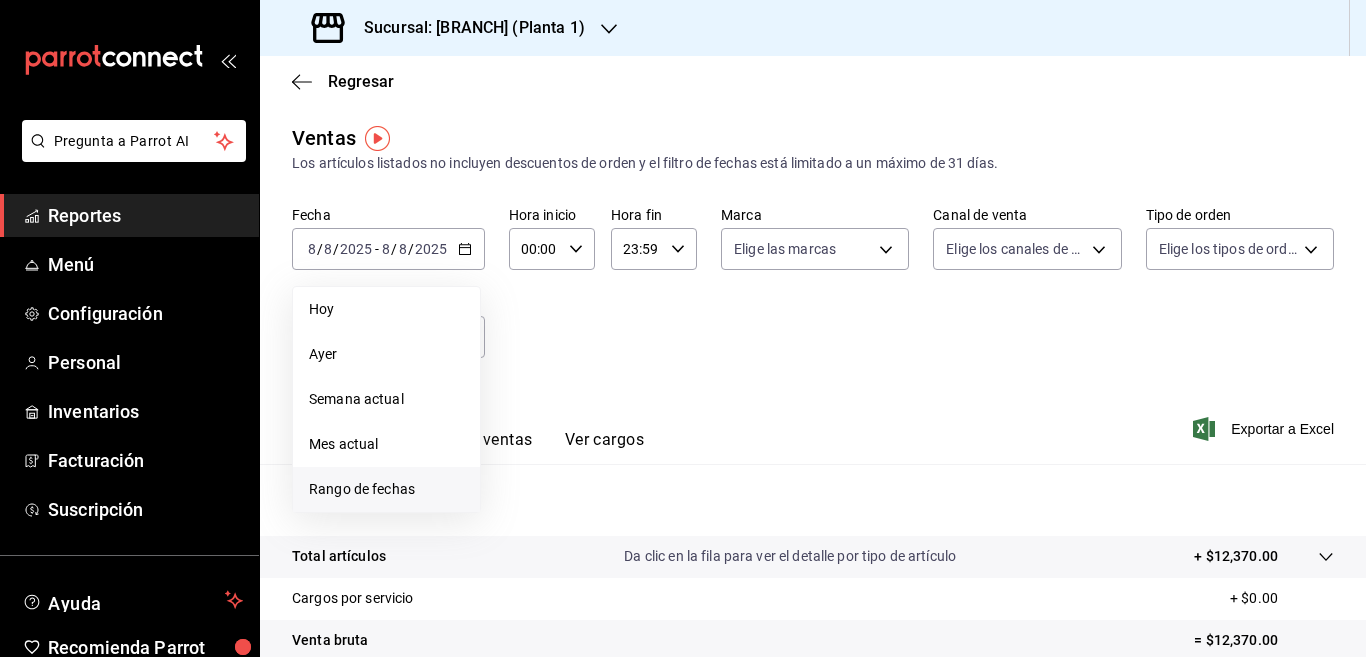 click on "Rango de fechas" at bounding box center [386, 489] 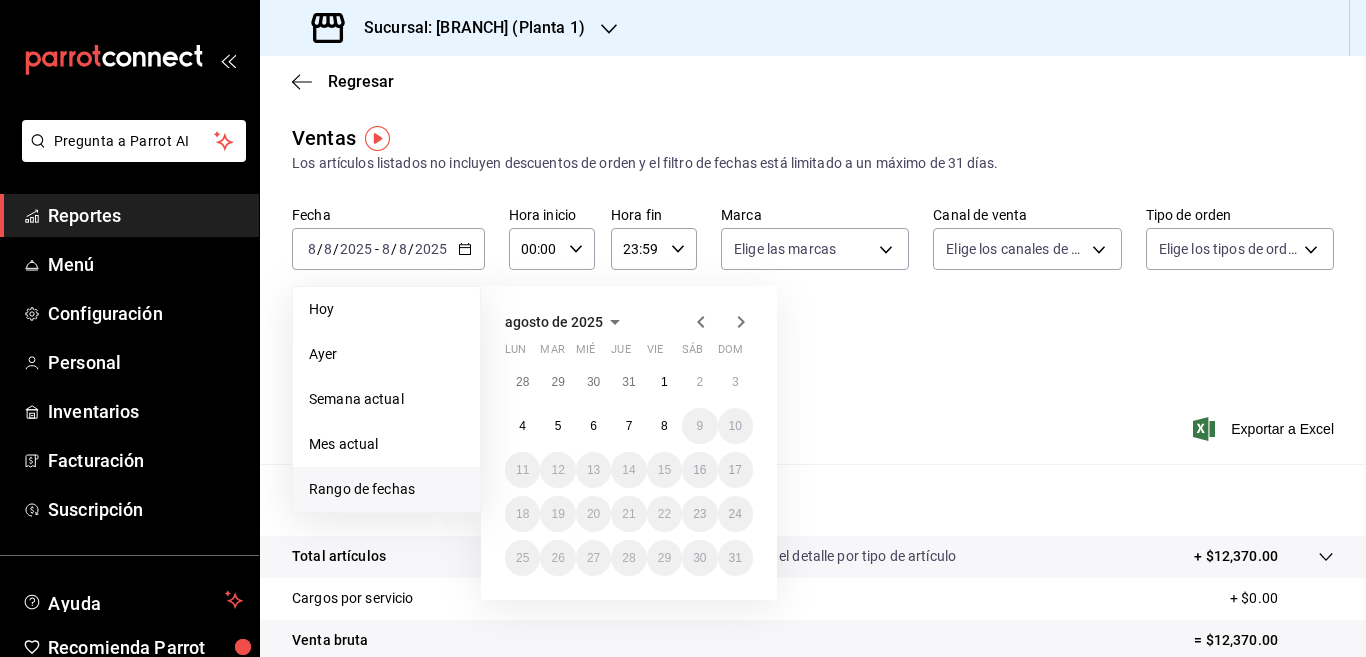 click 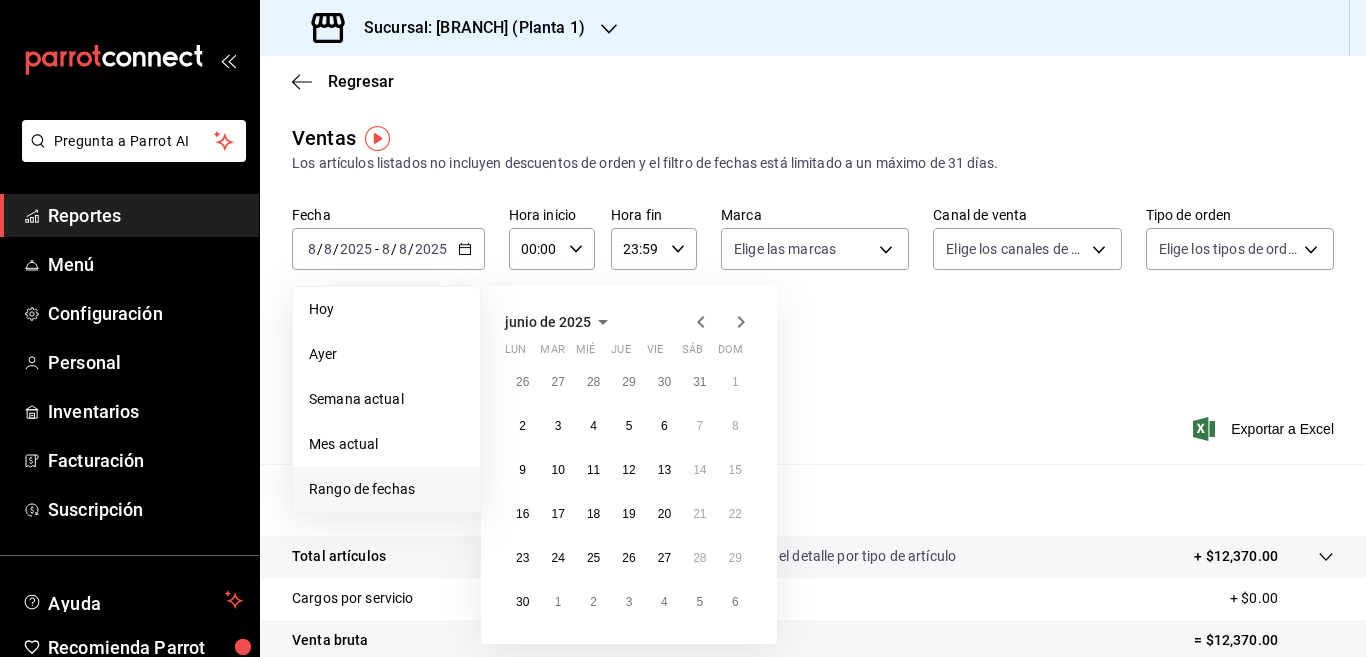 click 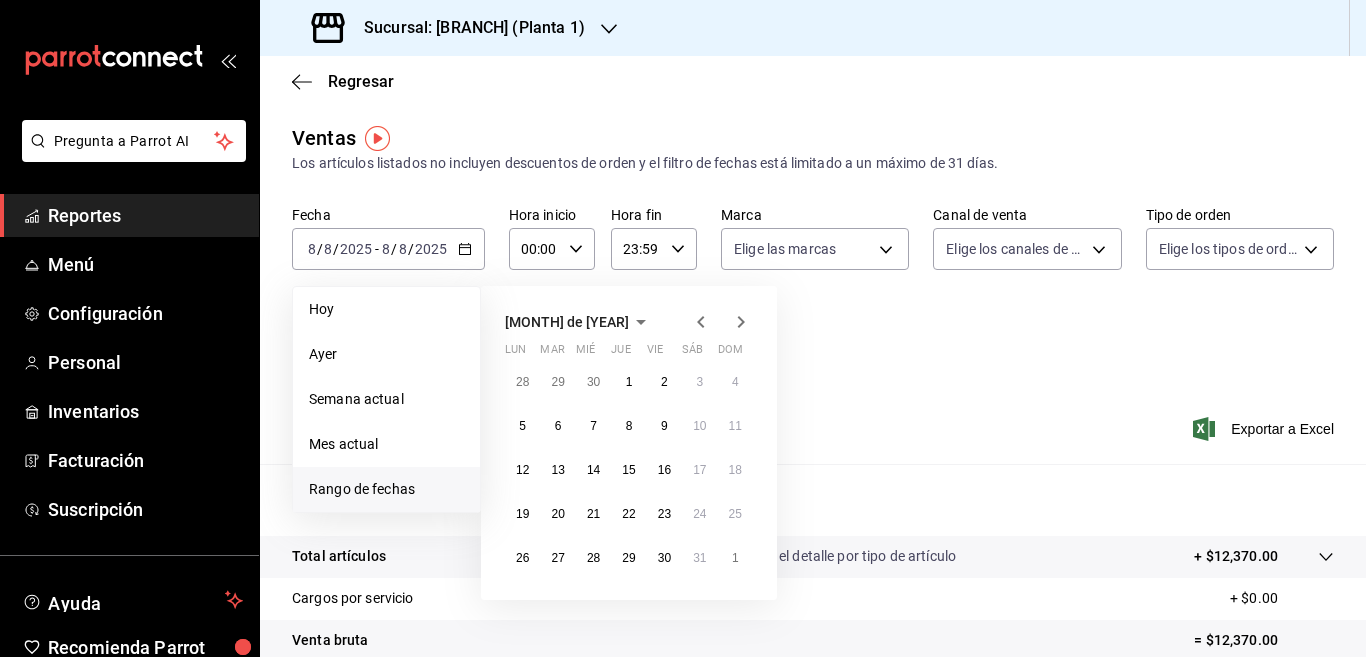 click 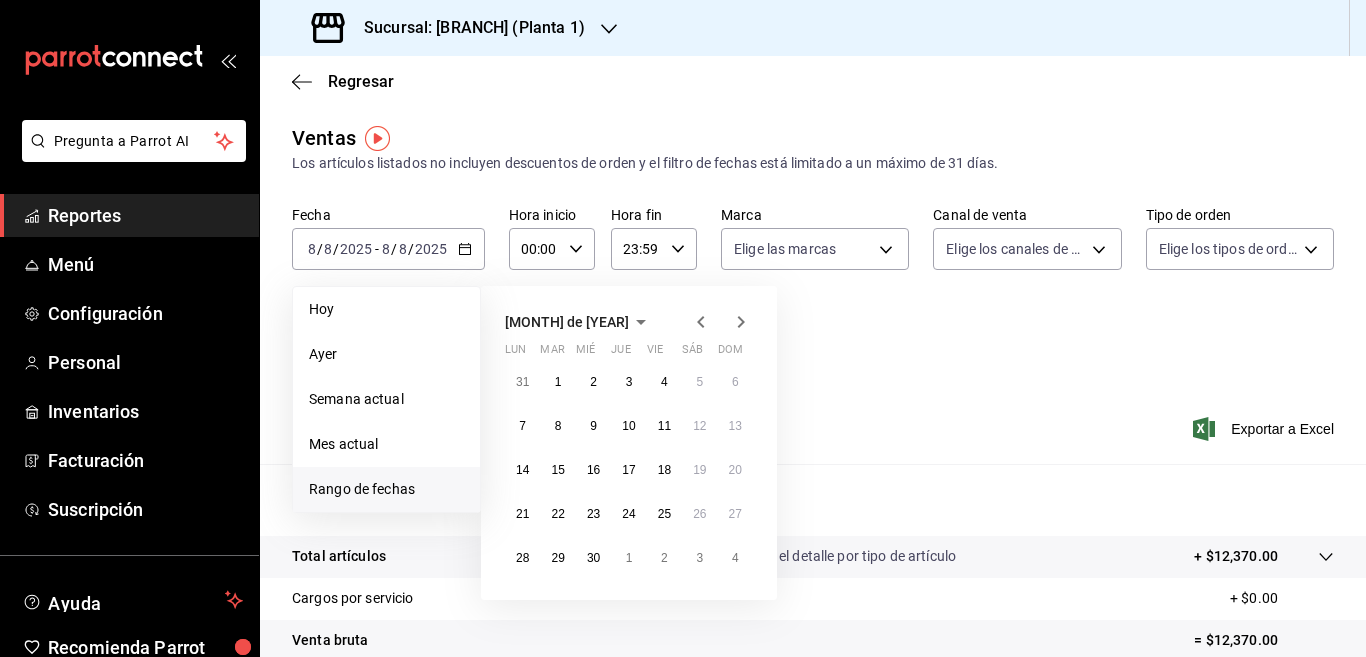 click 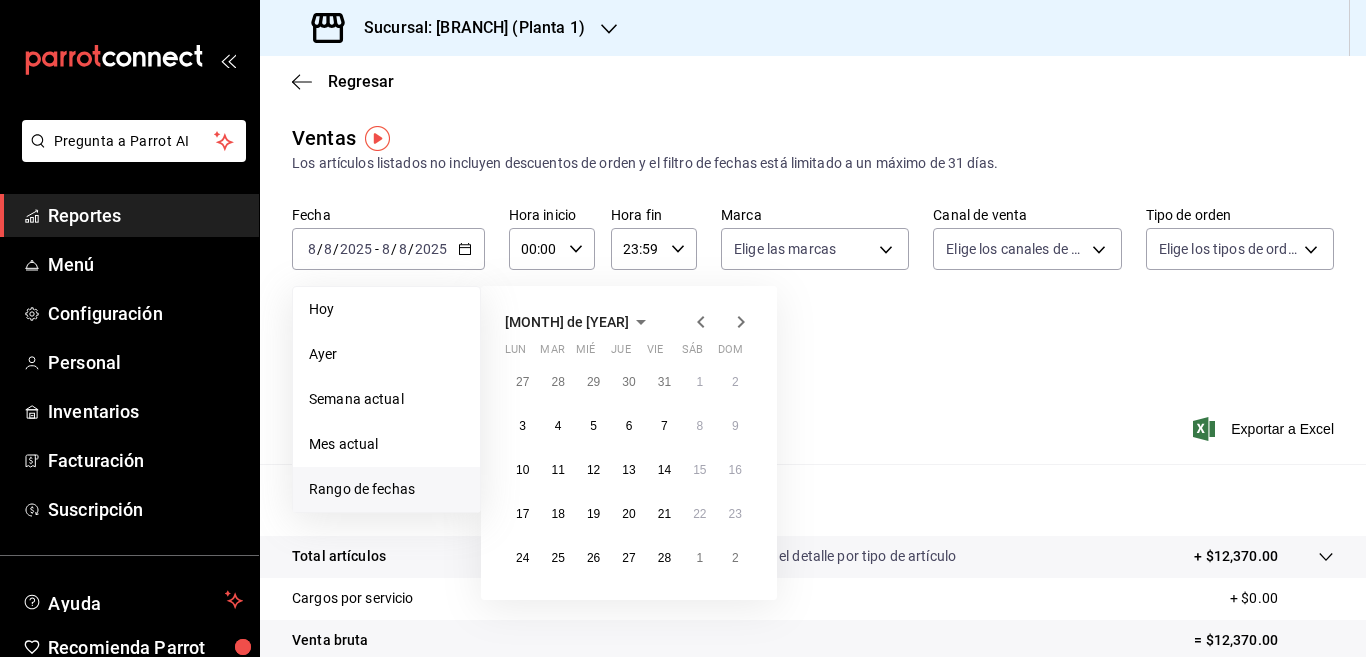 click 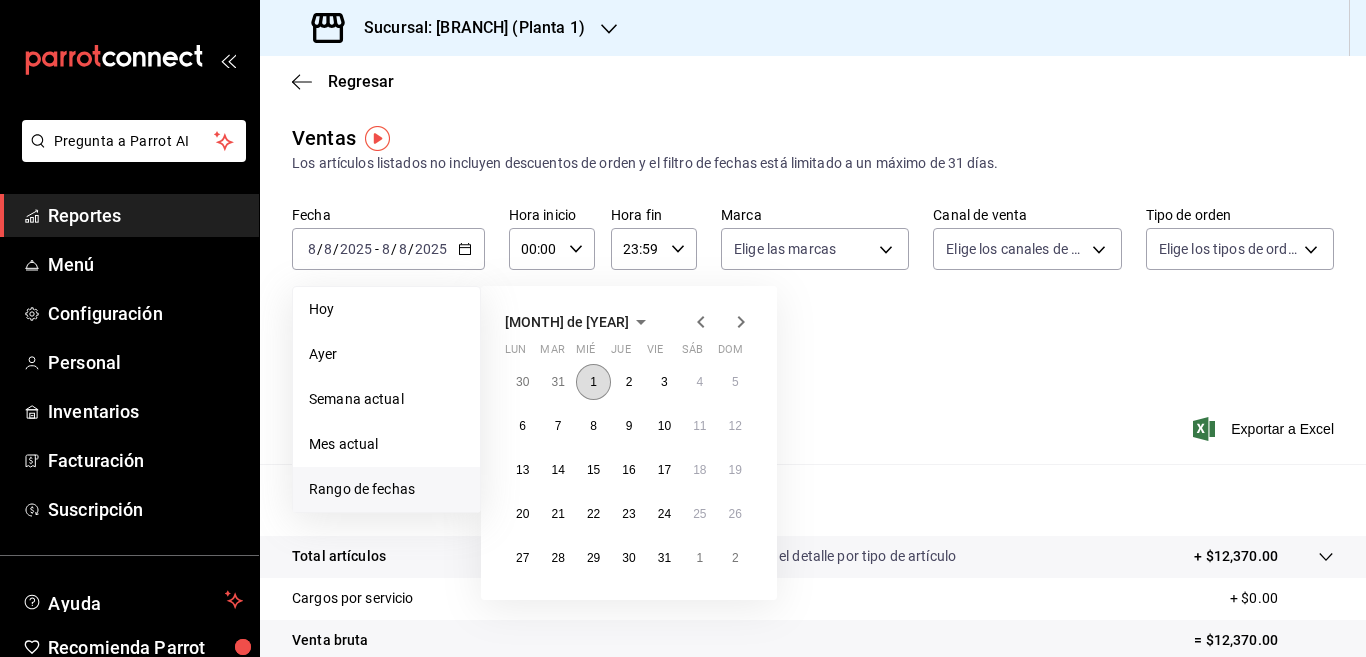 click on "1" at bounding box center (593, 382) 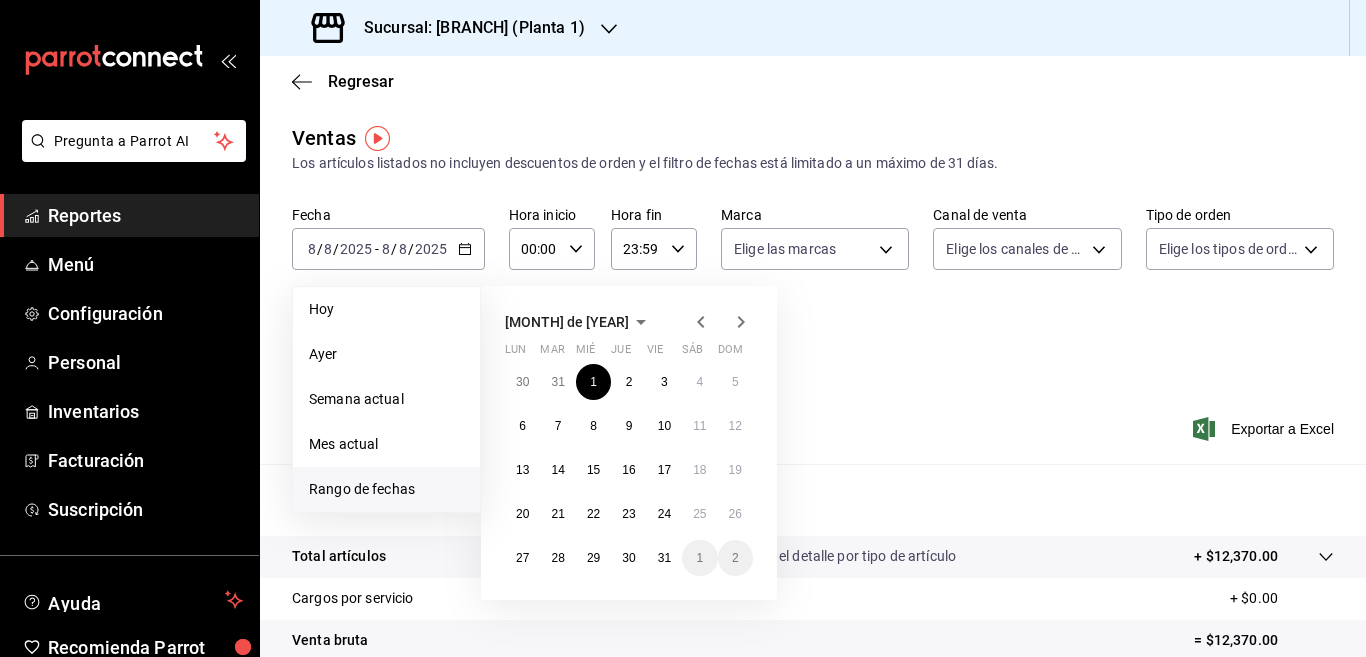 click 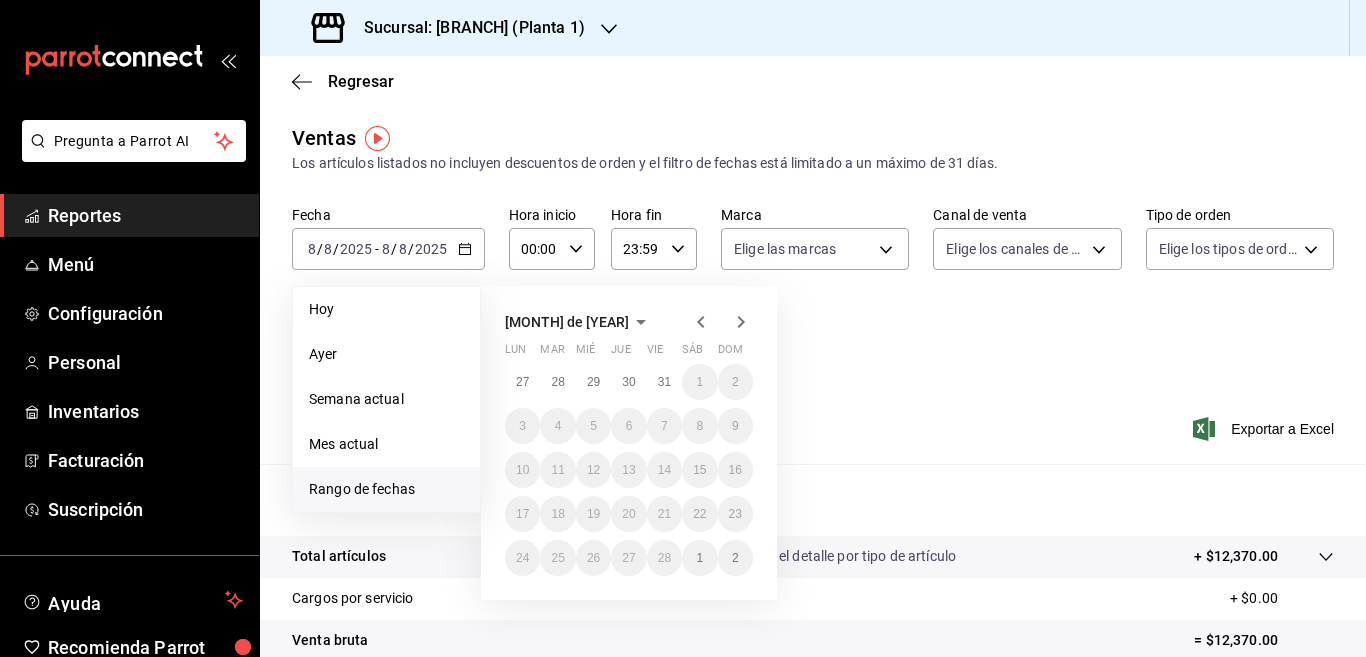 click 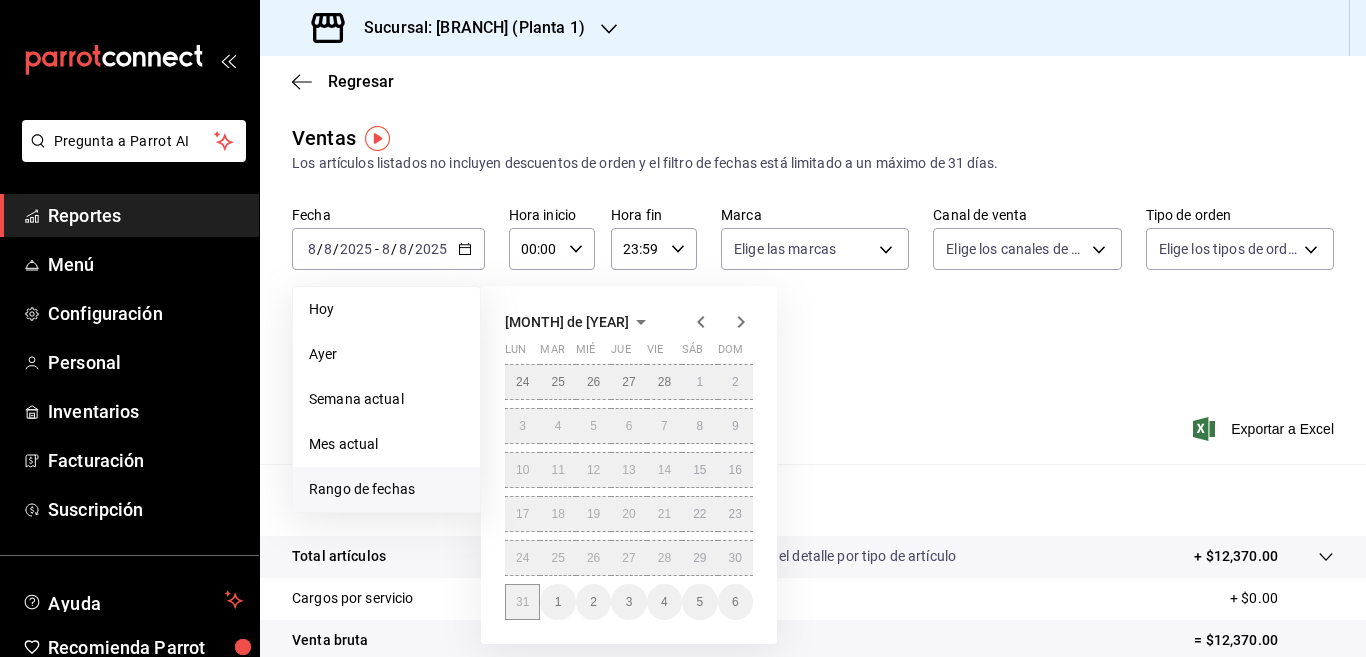 click on "31" at bounding box center (522, 602) 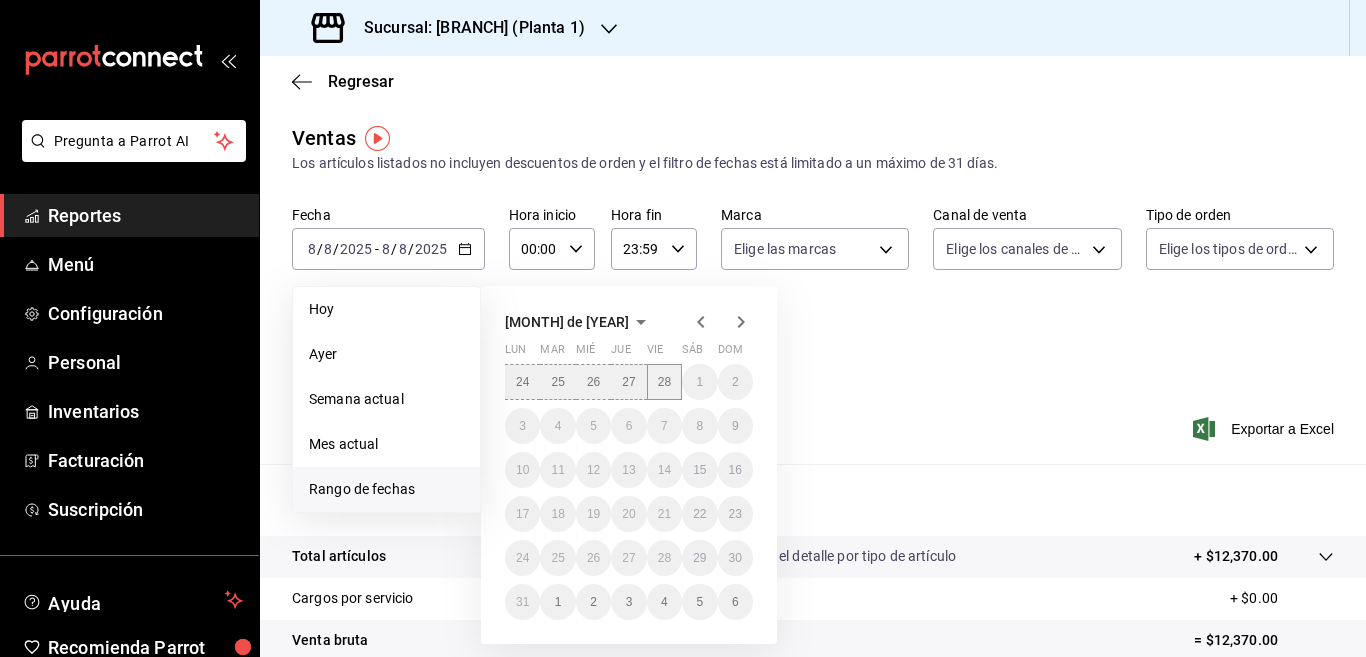 click on "28" at bounding box center [664, 382] 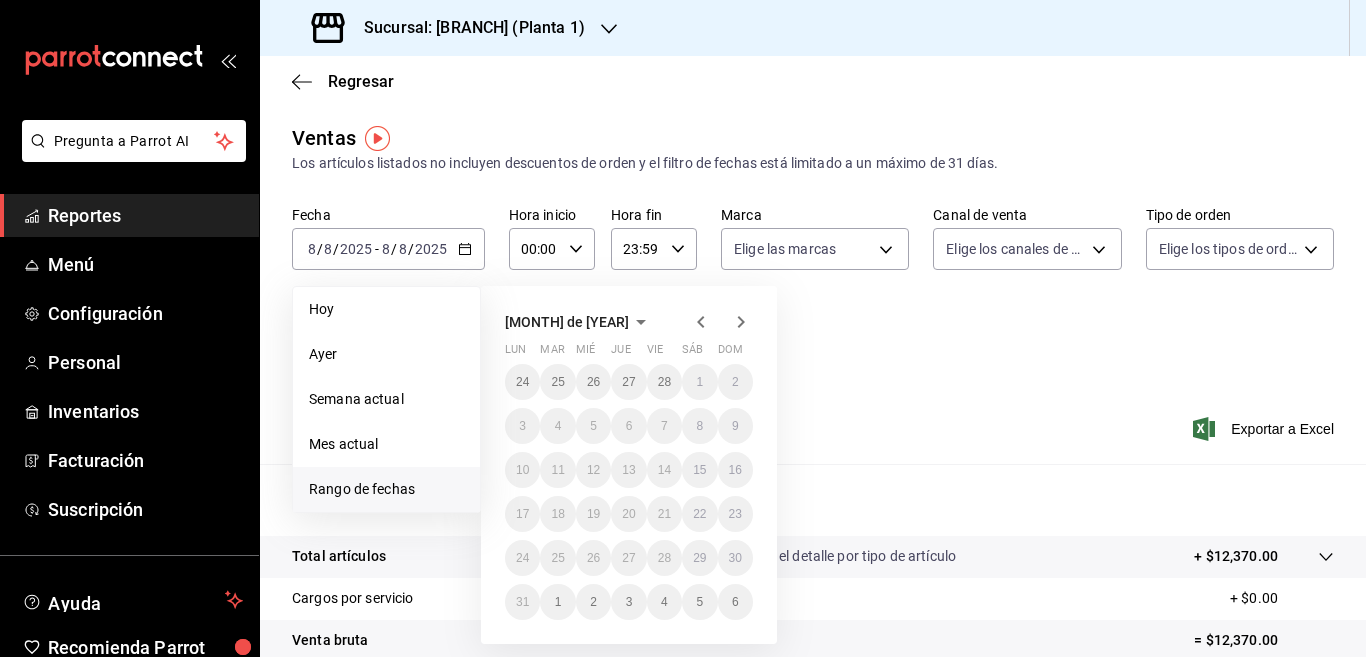 click 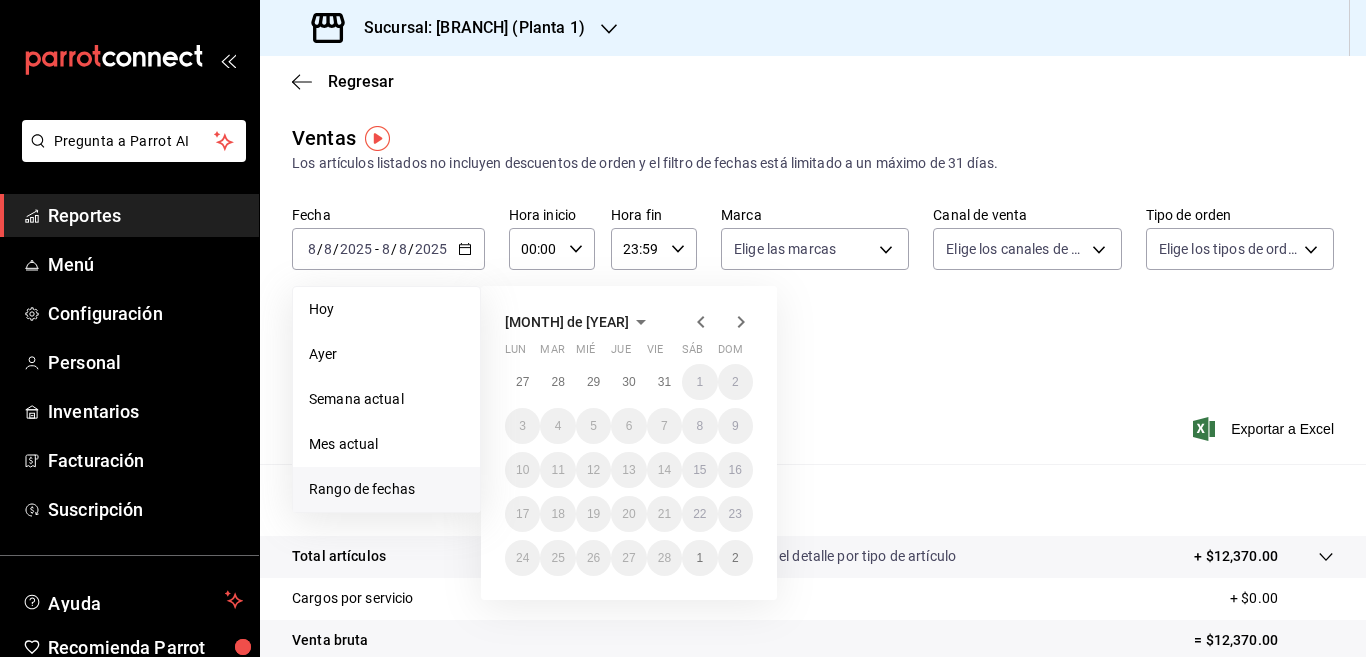 click 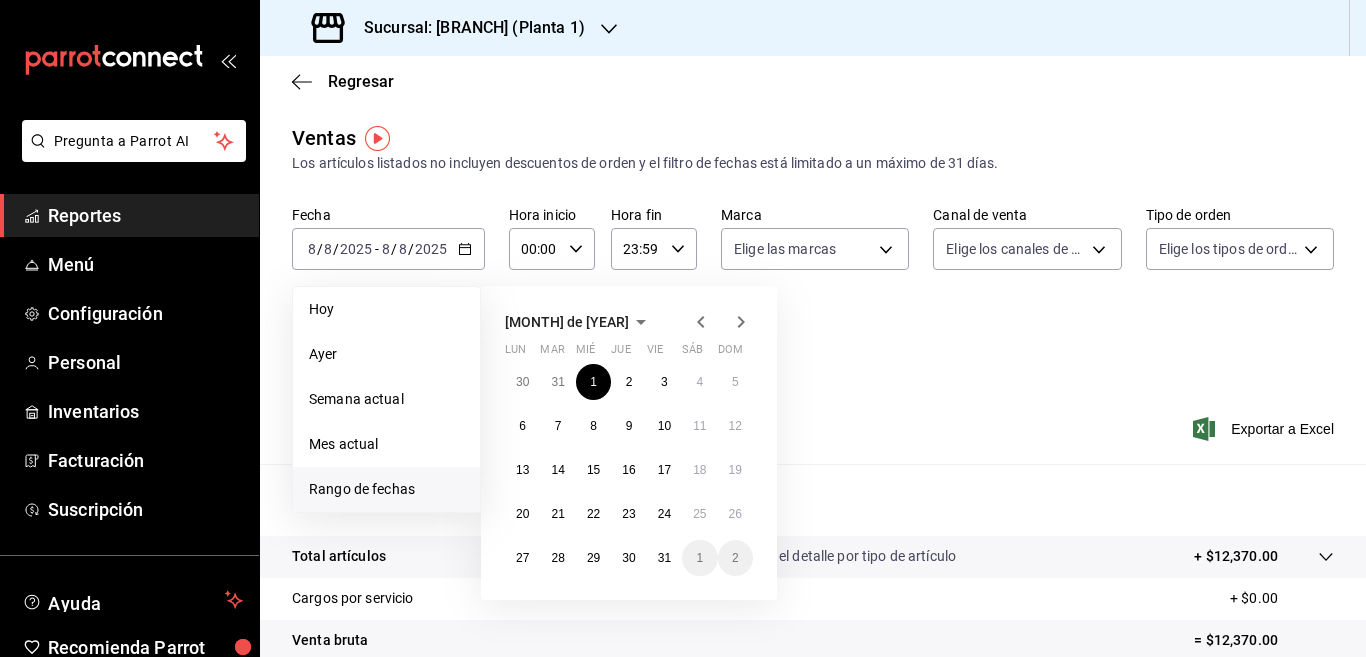 click 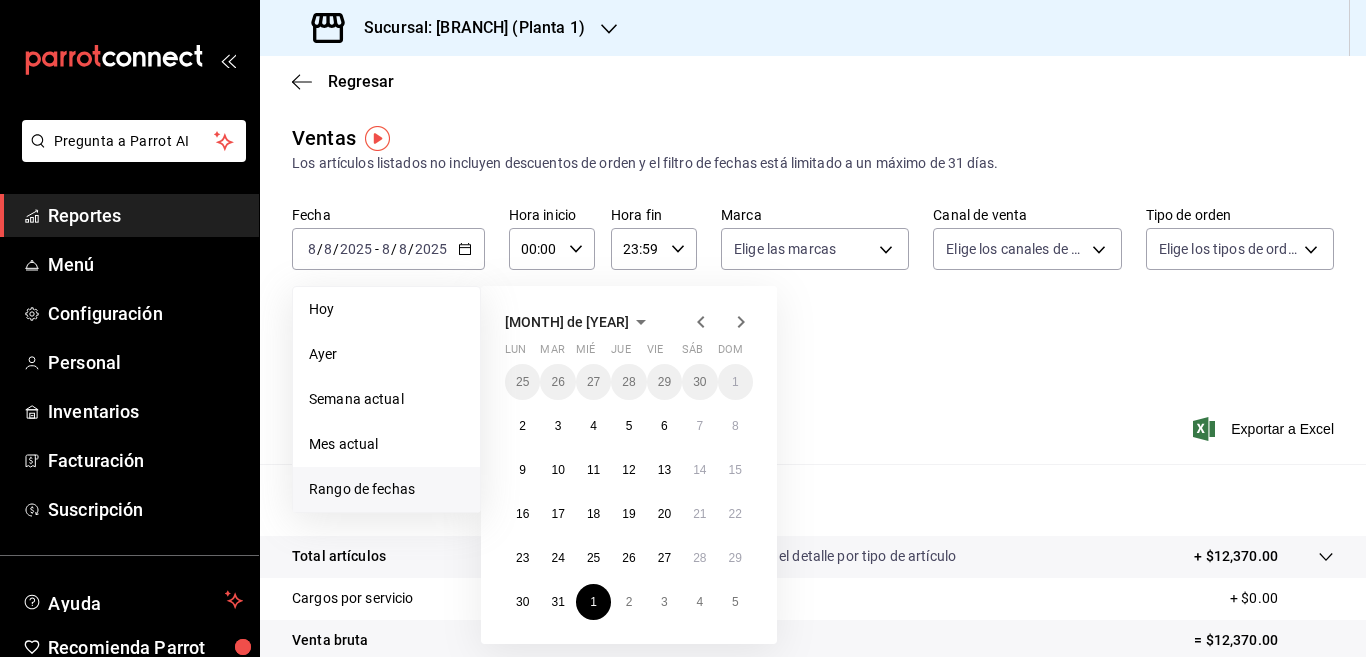 click 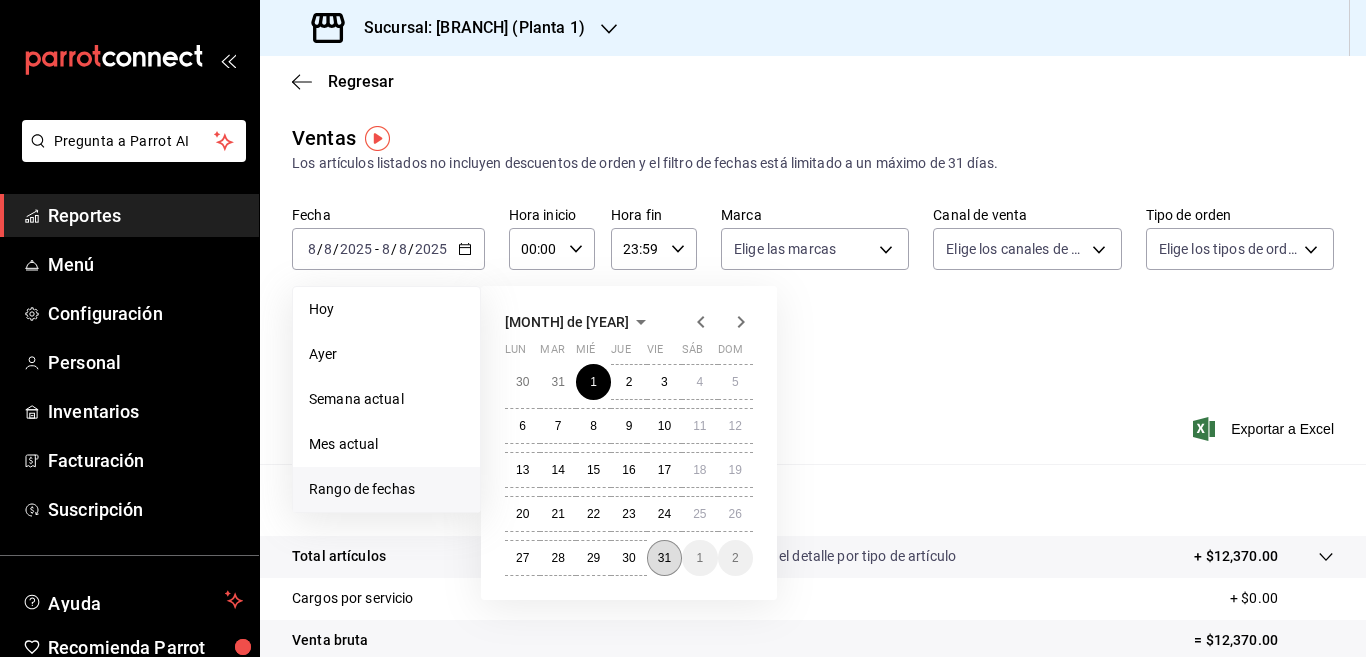 click on "31" at bounding box center (664, 558) 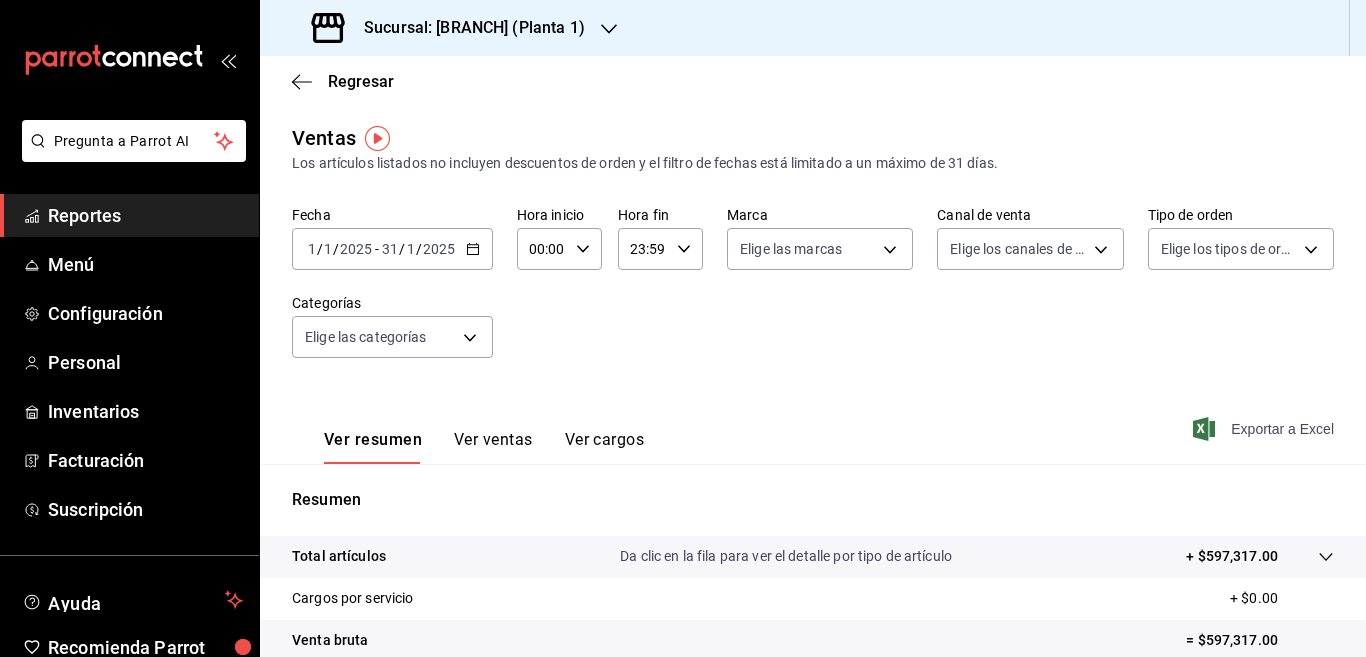 click on "Exportar a Excel" at bounding box center (1265, 429) 